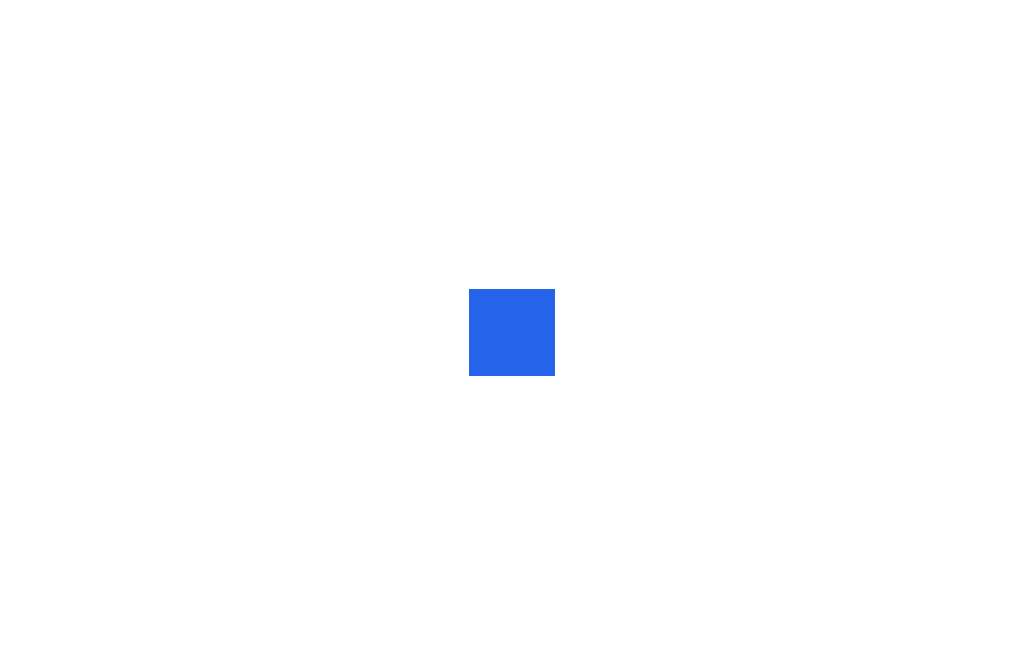 scroll, scrollTop: 0, scrollLeft: 0, axis: both 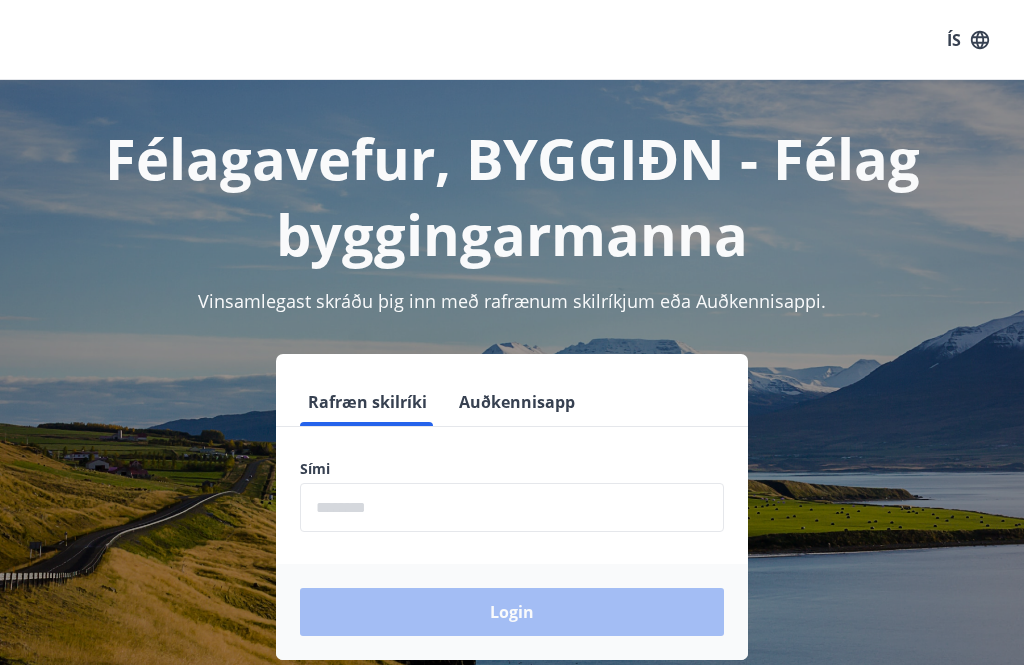 click at bounding box center (512, 507) 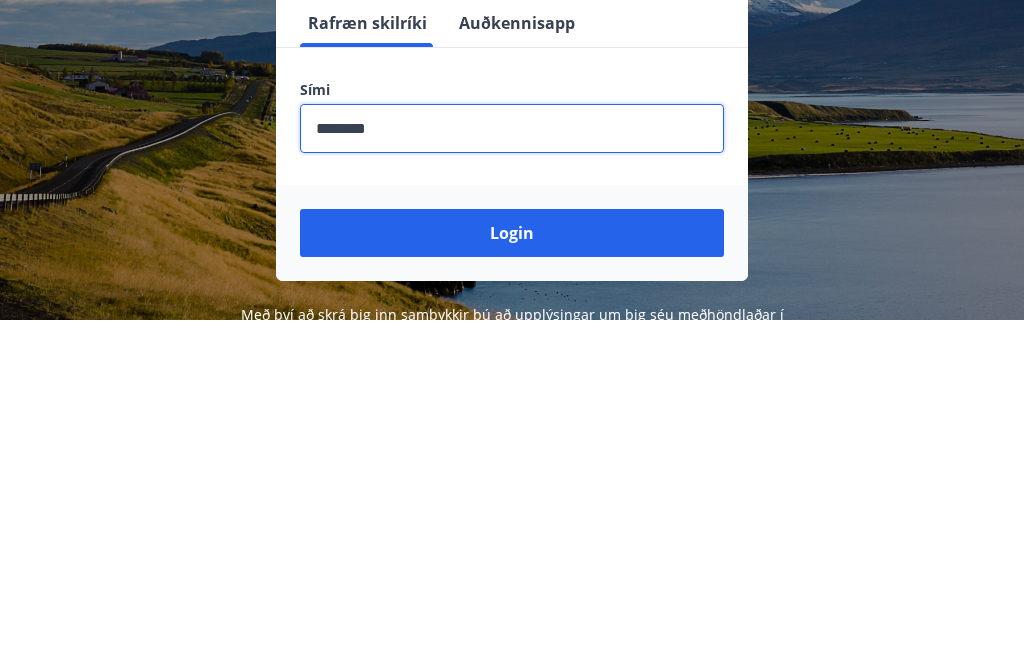 scroll, scrollTop: 34, scrollLeft: 0, axis: vertical 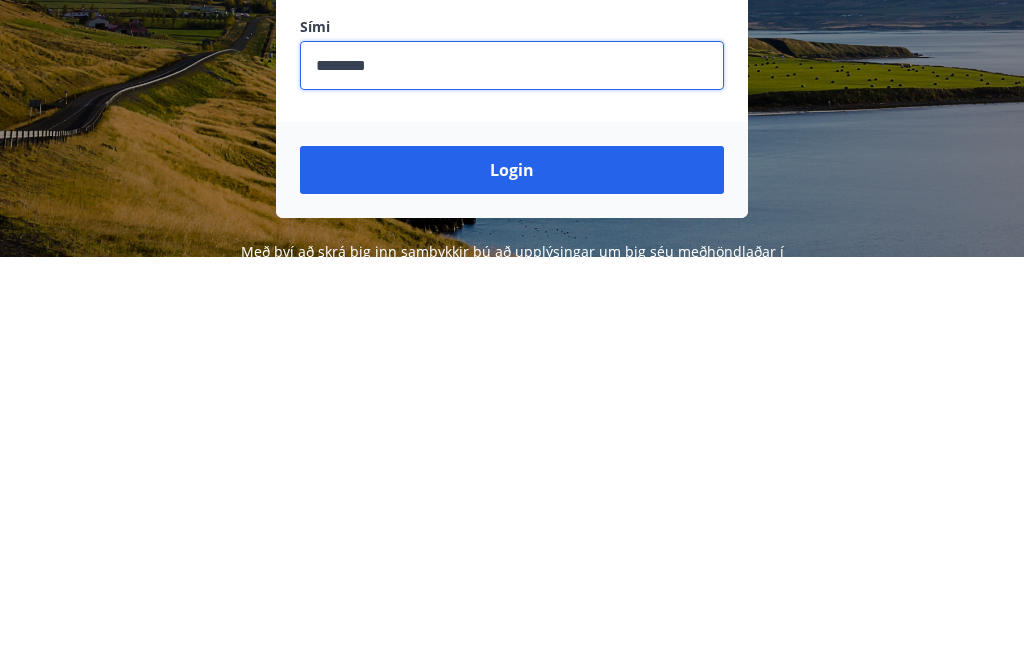 type on "********" 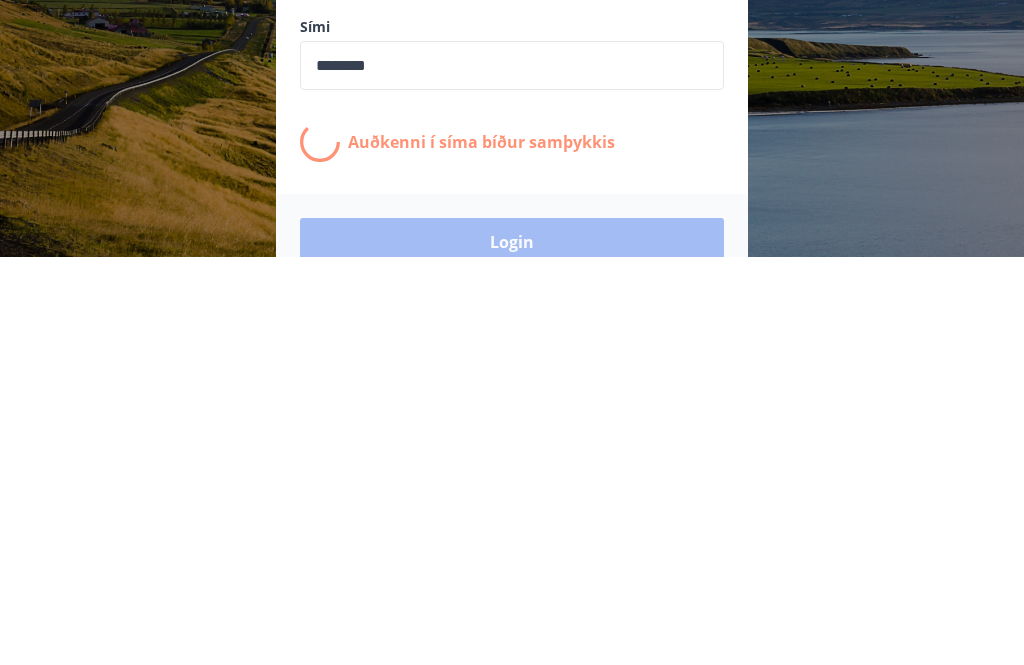 scroll, scrollTop: 312, scrollLeft: 0, axis: vertical 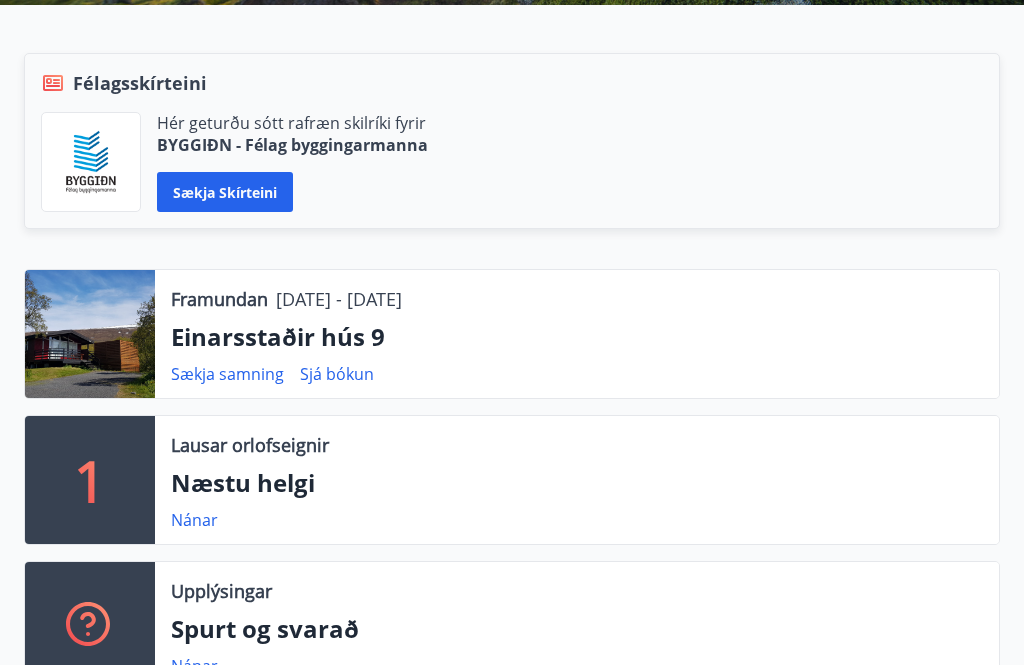 click on "Sækja samning" at bounding box center [227, 374] 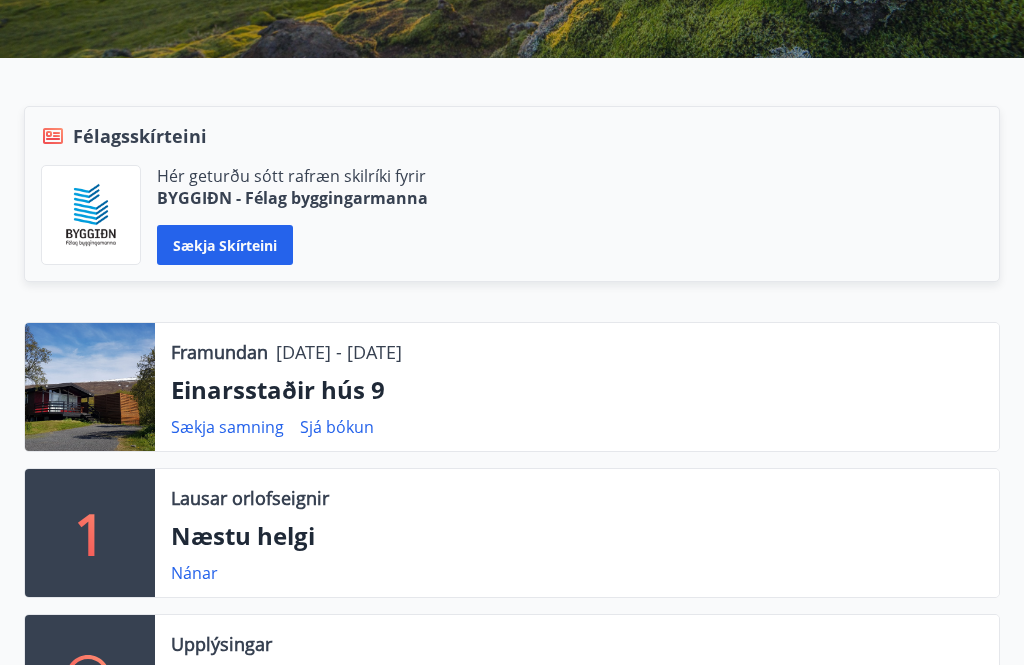 scroll, scrollTop: 431, scrollLeft: 0, axis: vertical 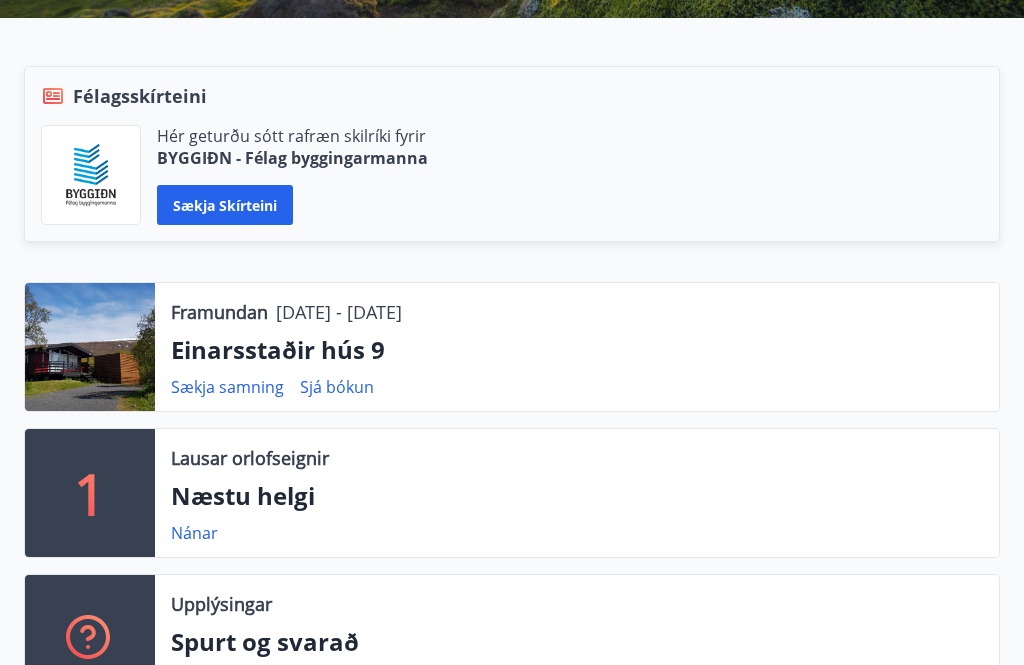 click on "Sækja samning" at bounding box center [227, 387] 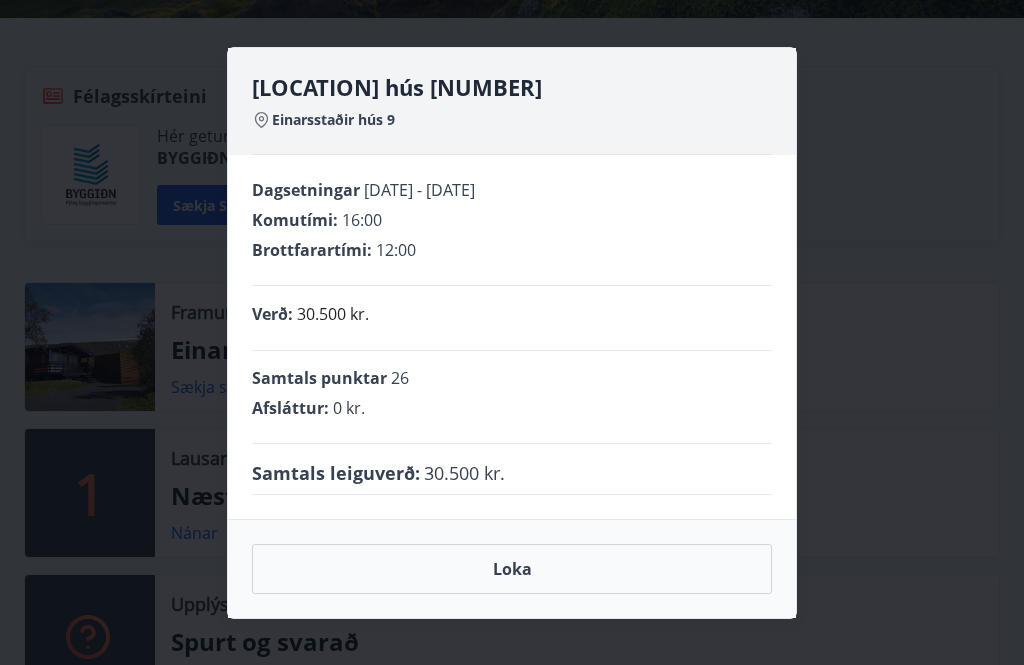 click on "Loka" at bounding box center [512, 569] 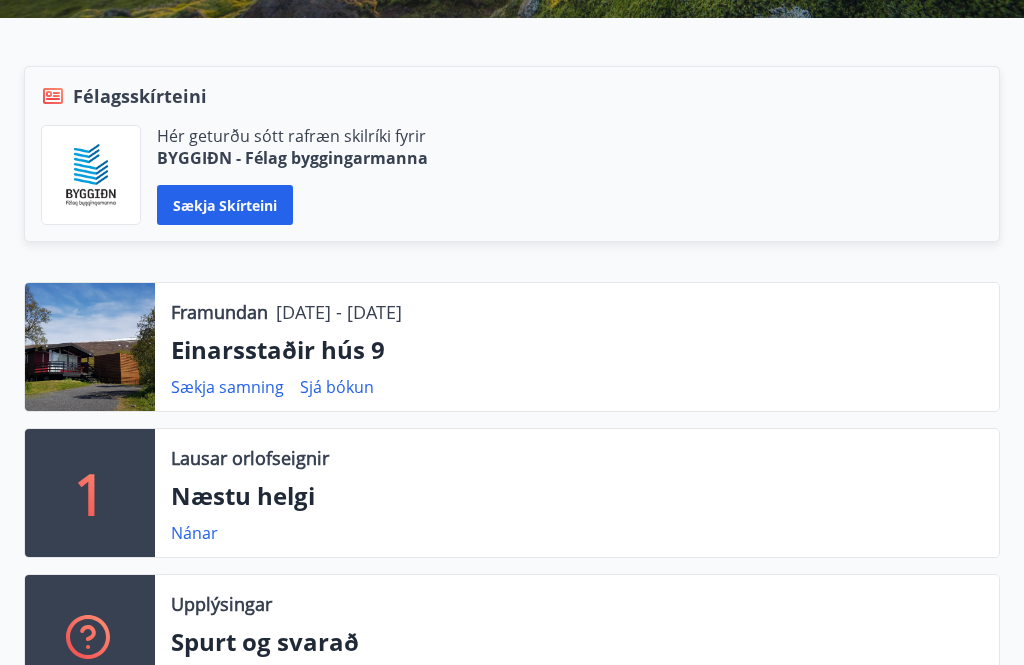 scroll, scrollTop: 432, scrollLeft: 0, axis: vertical 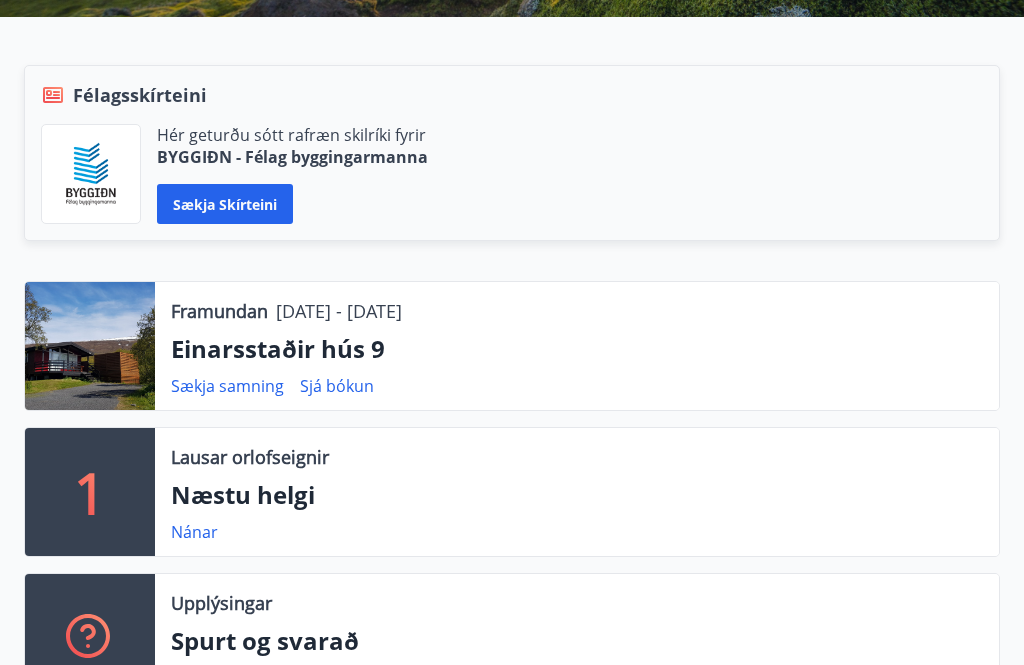 click on "Sækja samning" at bounding box center (227, 386) 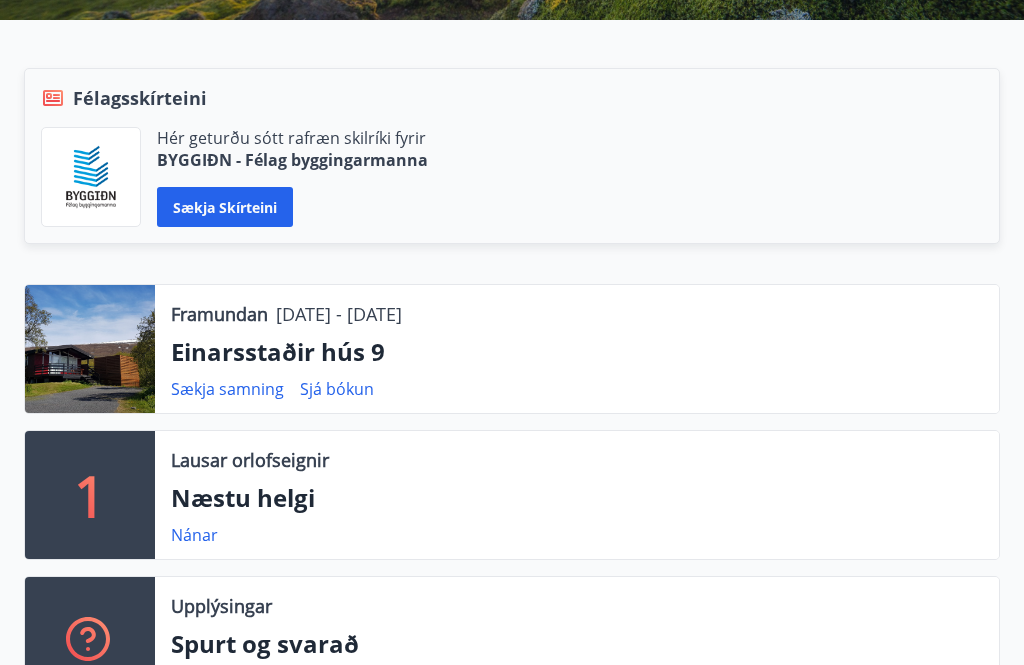 click on "Sækja samning" at bounding box center (227, 389) 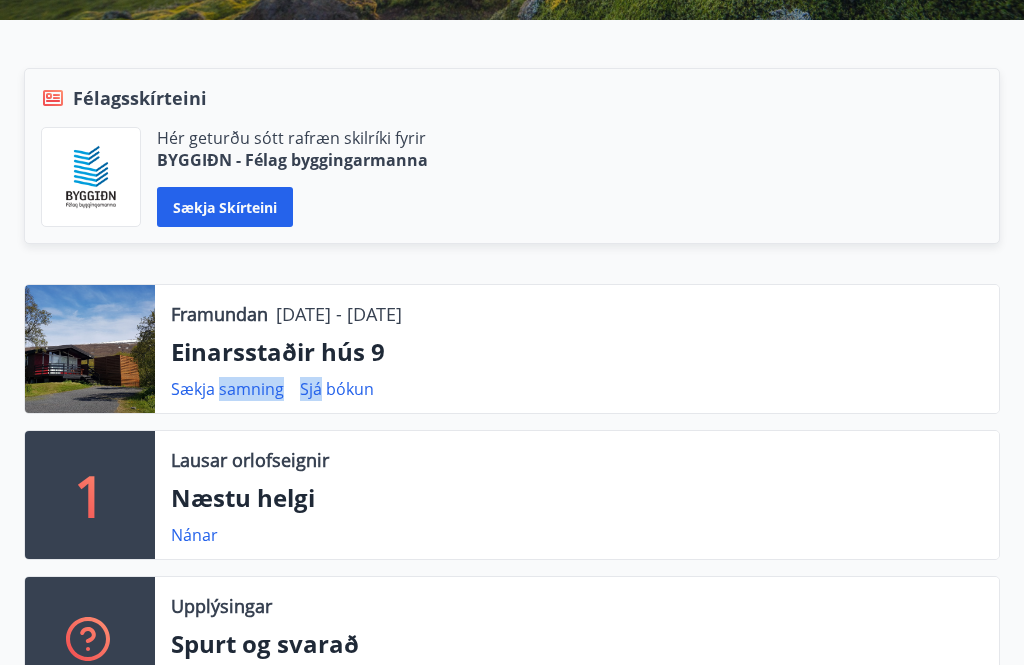 click on "Sækja samning" at bounding box center [227, 389] 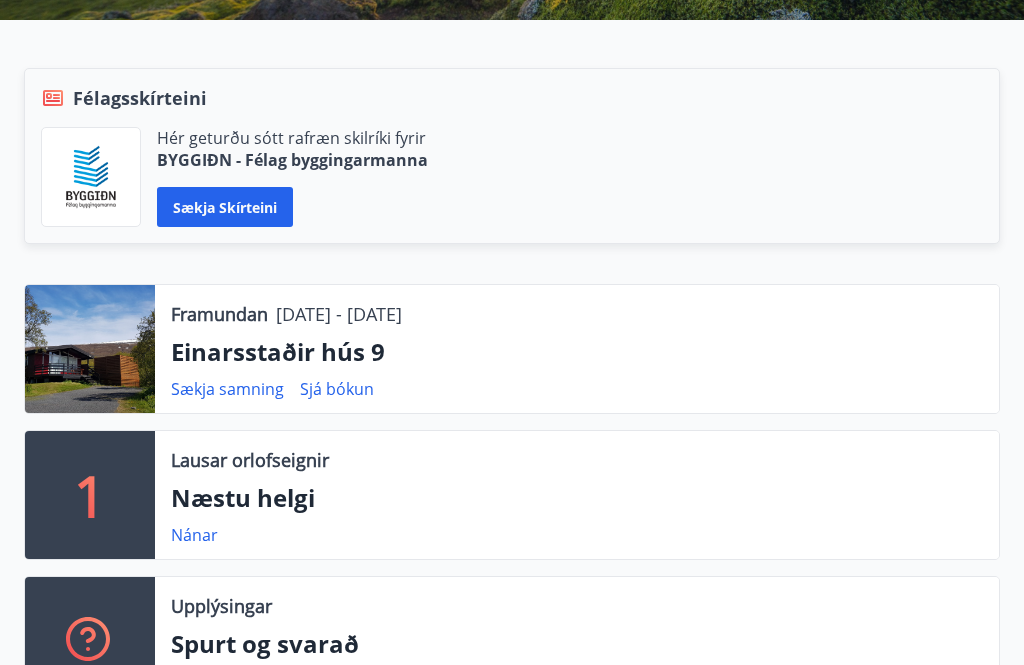 click on "Sækja samning" at bounding box center [227, 389] 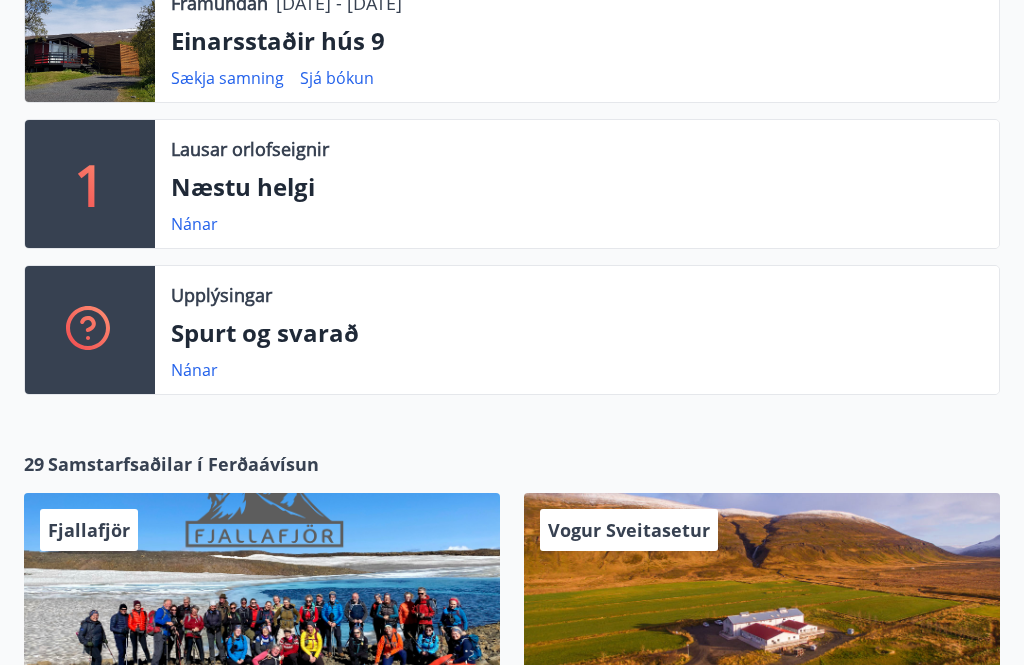 scroll, scrollTop: 741, scrollLeft: 0, axis: vertical 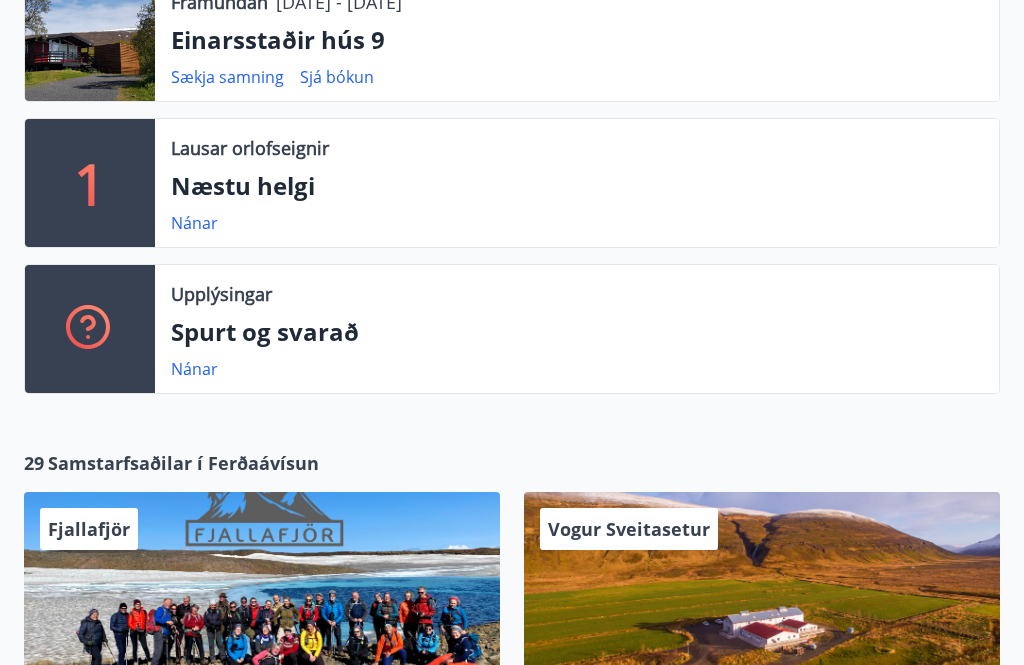 click on "Nánar" at bounding box center [227, 77] 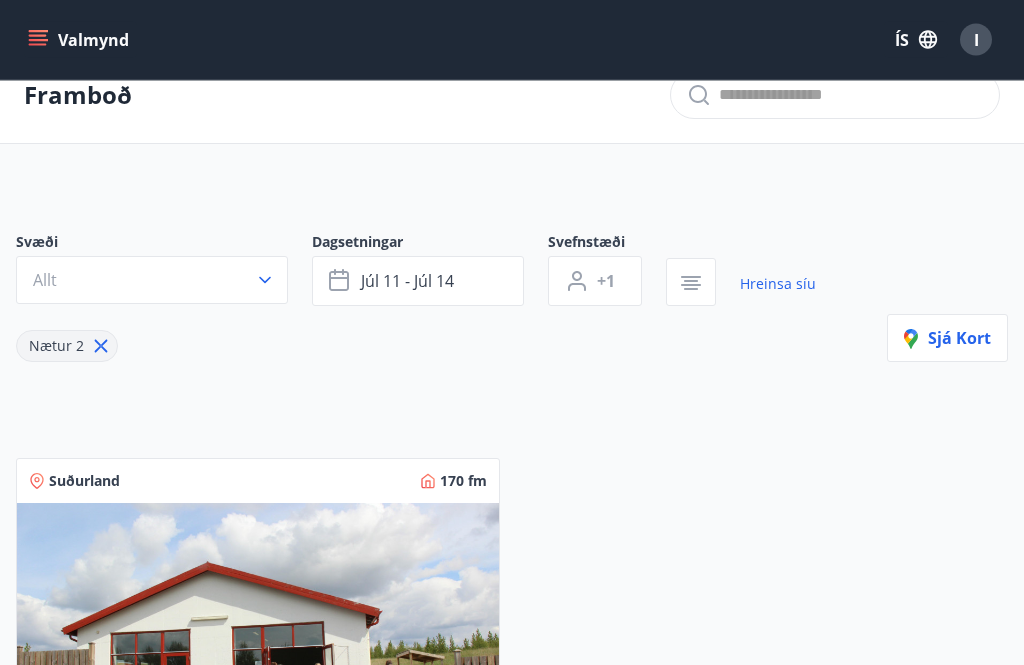 scroll, scrollTop: 0, scrollLeft: 0, axis: both 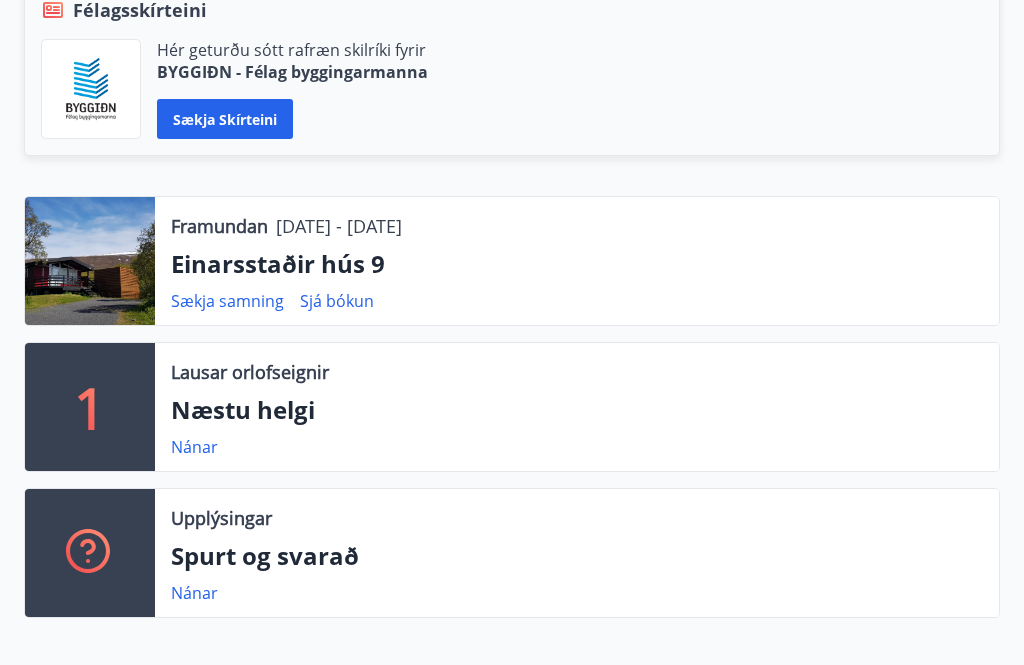 click on "Sækja samning" at bounding box center [227, 301] 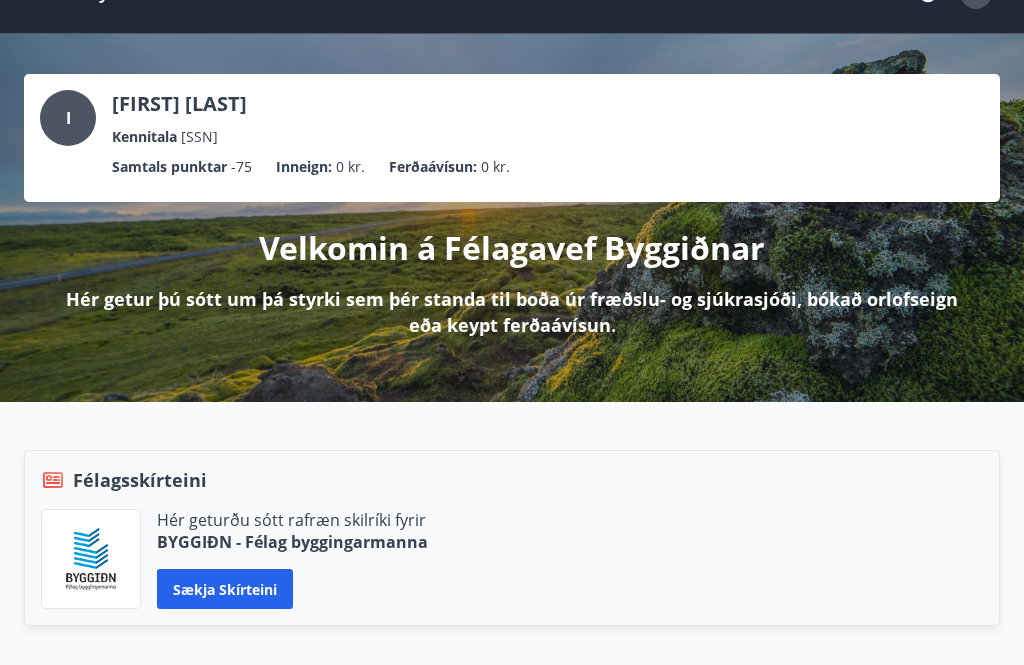 scroll, scrollTop: 0, scrollLeft: 0, axis: both 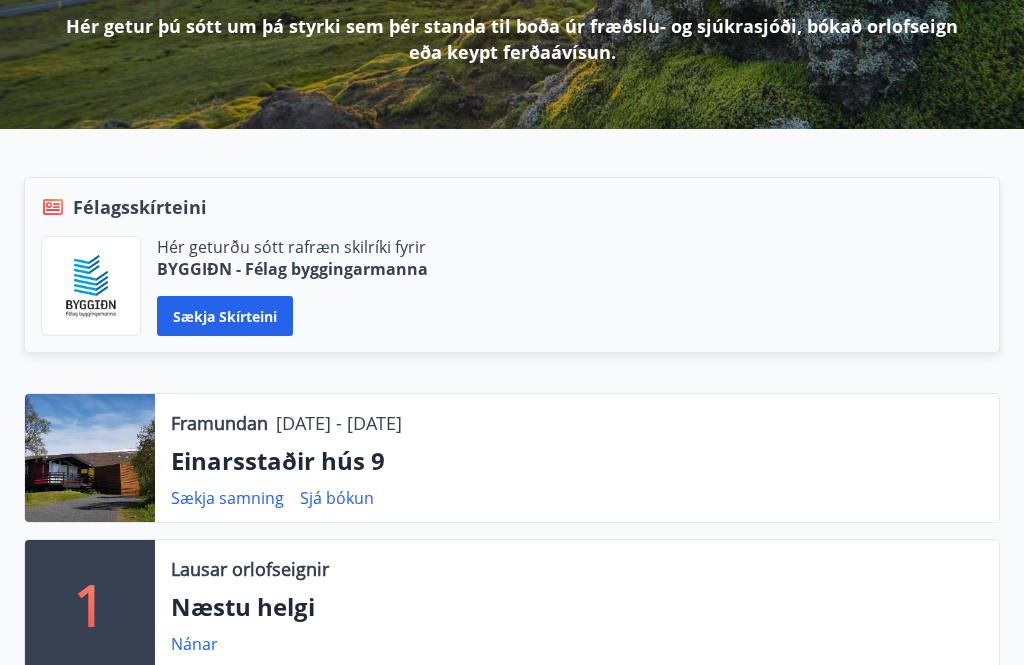 click on "Sækja samning" at bounding box center [227, 498] 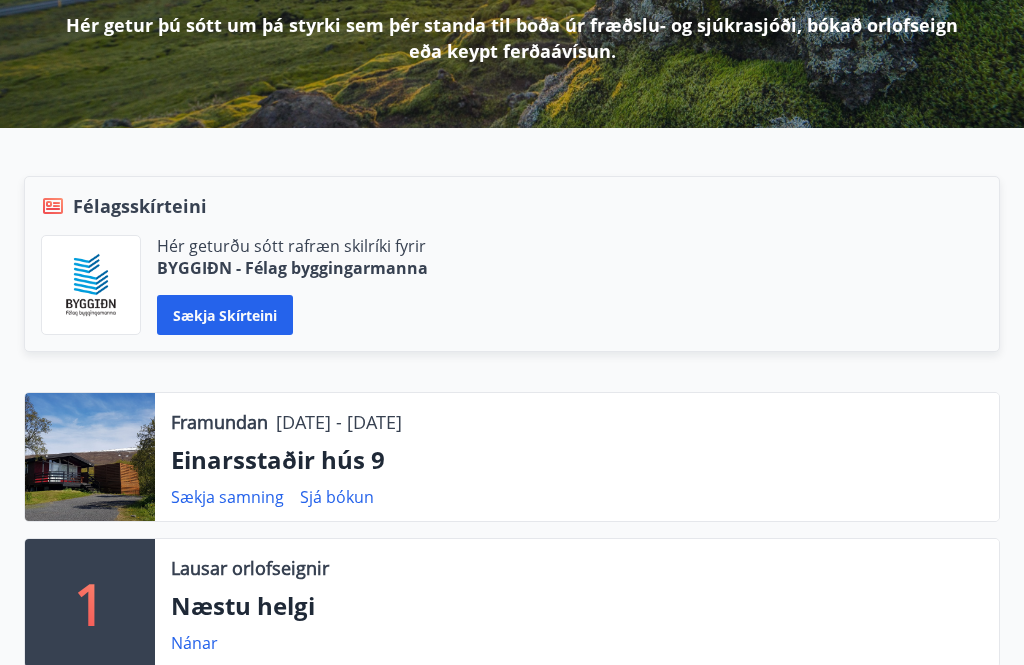 click on "Sækja samning" at bounding box center (227, 497) 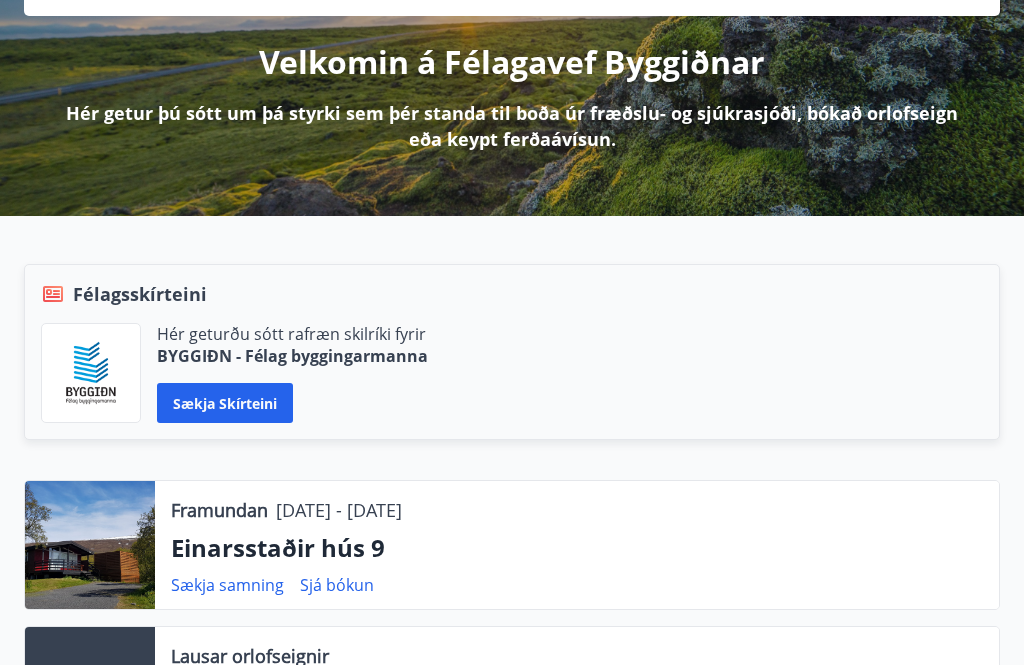 scroll, scrollTop: 242, scrollLeft: 0, axis: vertical 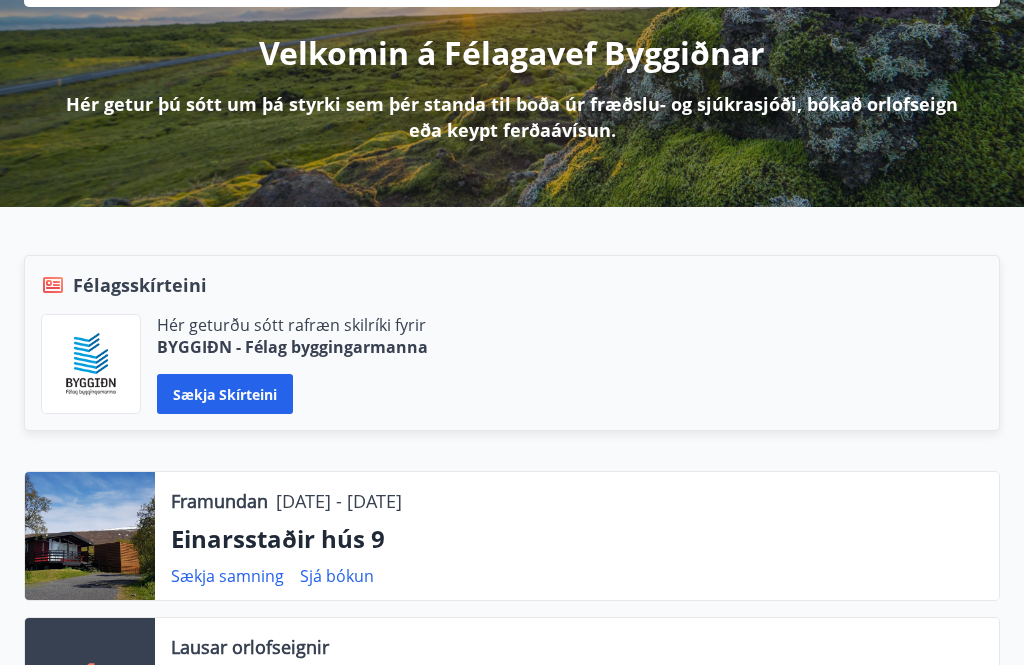 click on "Sækja samning" at bounding box center (227, 576) 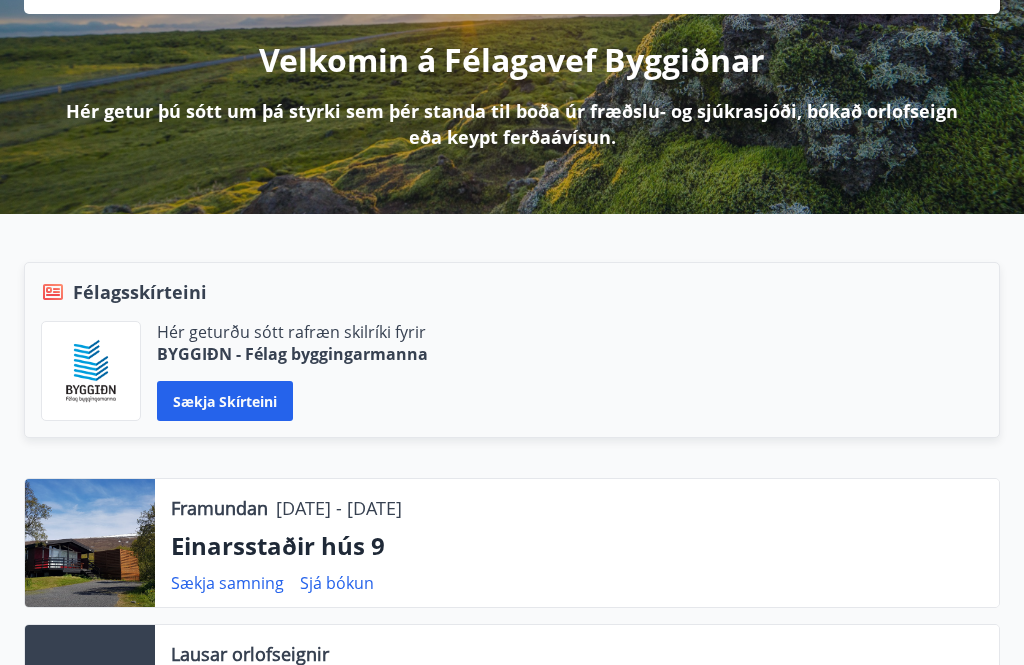 scroll, scrollTop: 235, scrollLeft: 0, axis: vertical 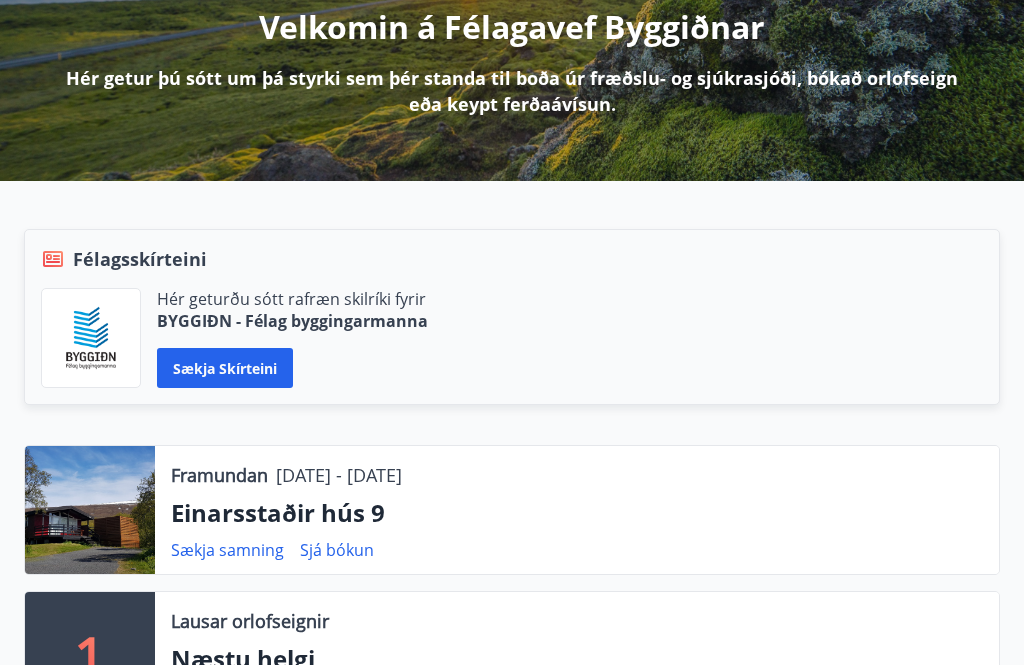 click on "Sækja samning" at bounding box center (227, 550) 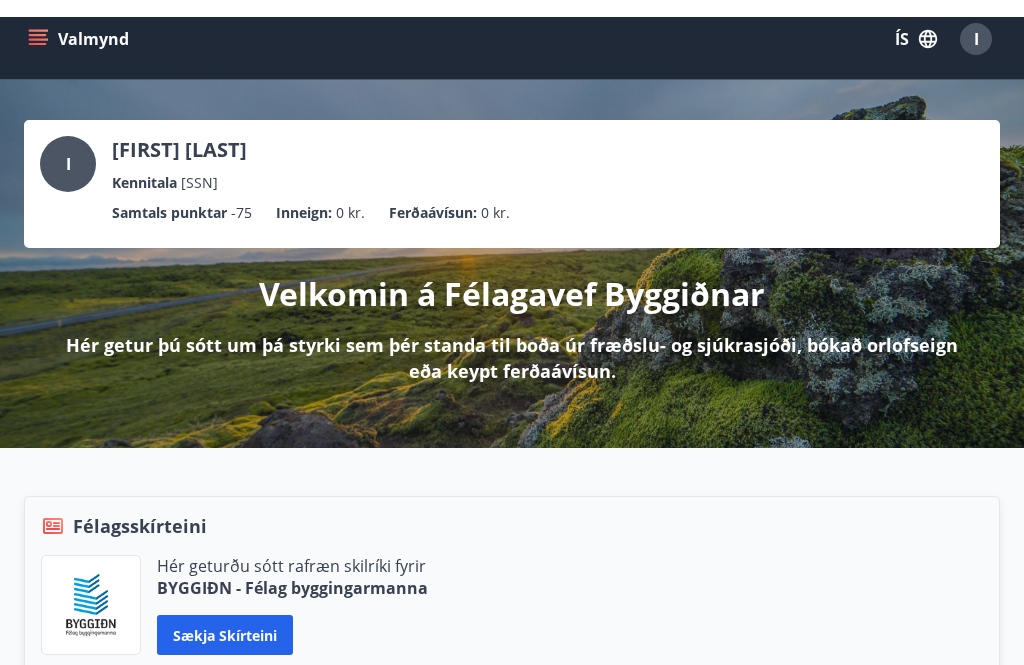 scroll, scrollTop: 0, scrollLeft: 0, axis: both 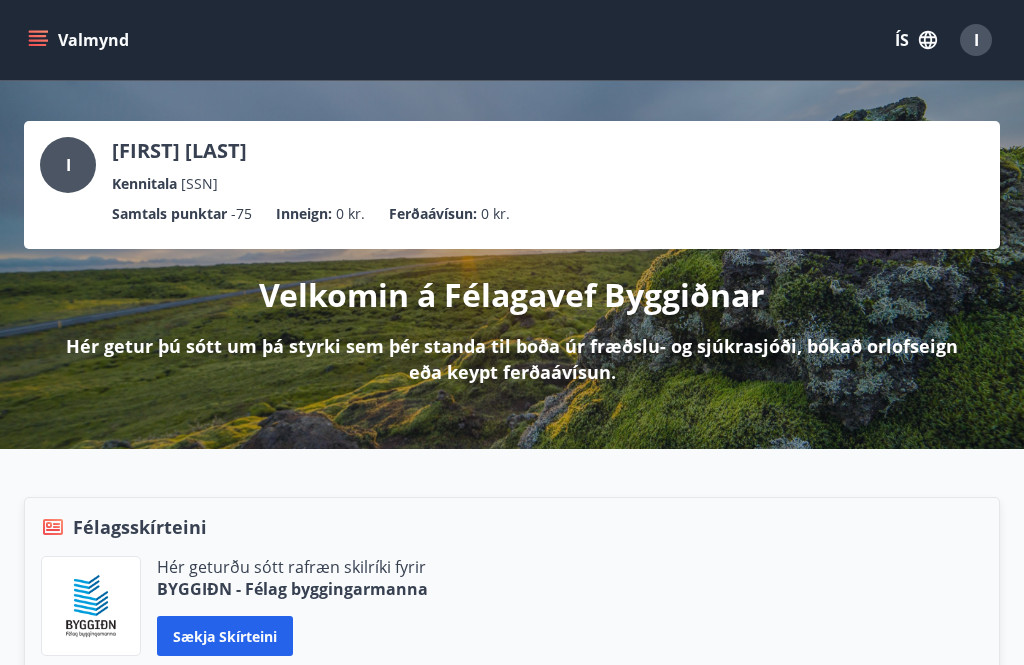 click on "I" at bounding box center [976, 40] 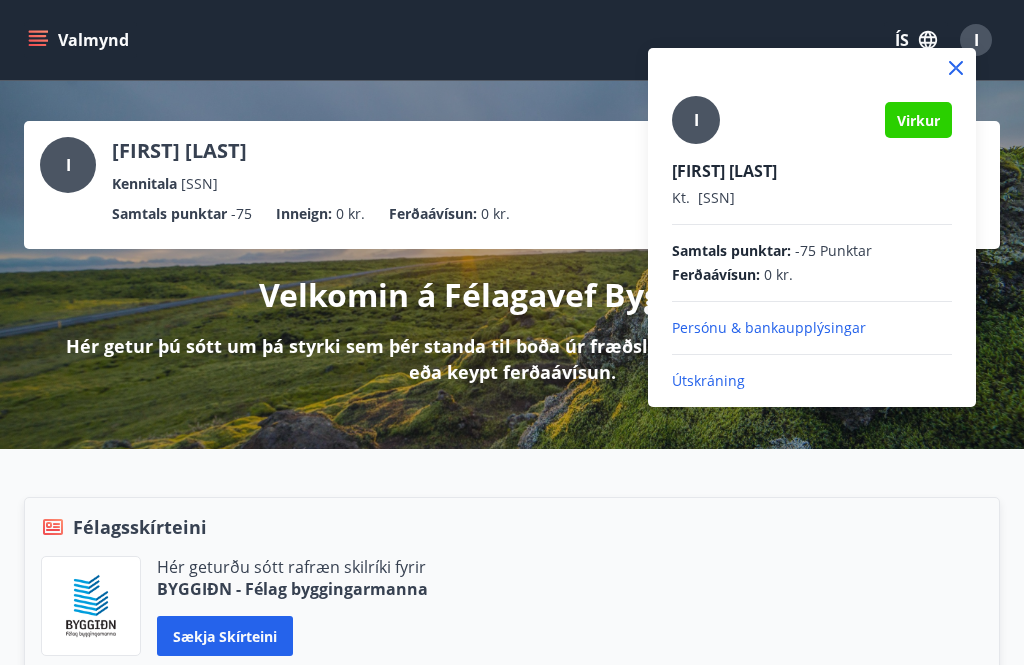 click at bounding box center [512, 332] 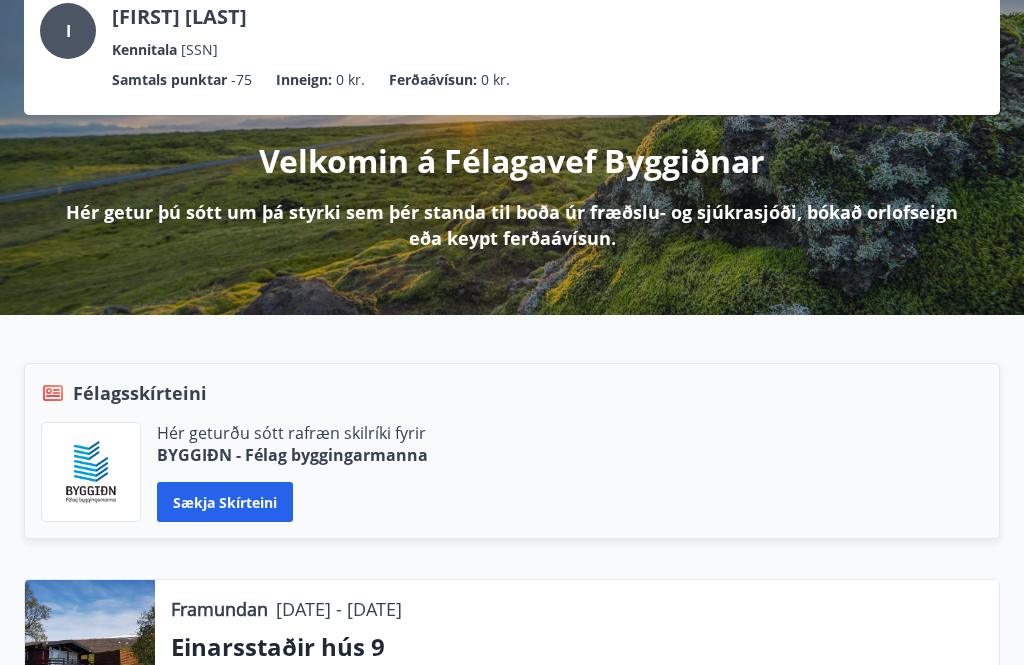 scroll, scrollTop: 137, scrollLeft: 0, axis: vertical 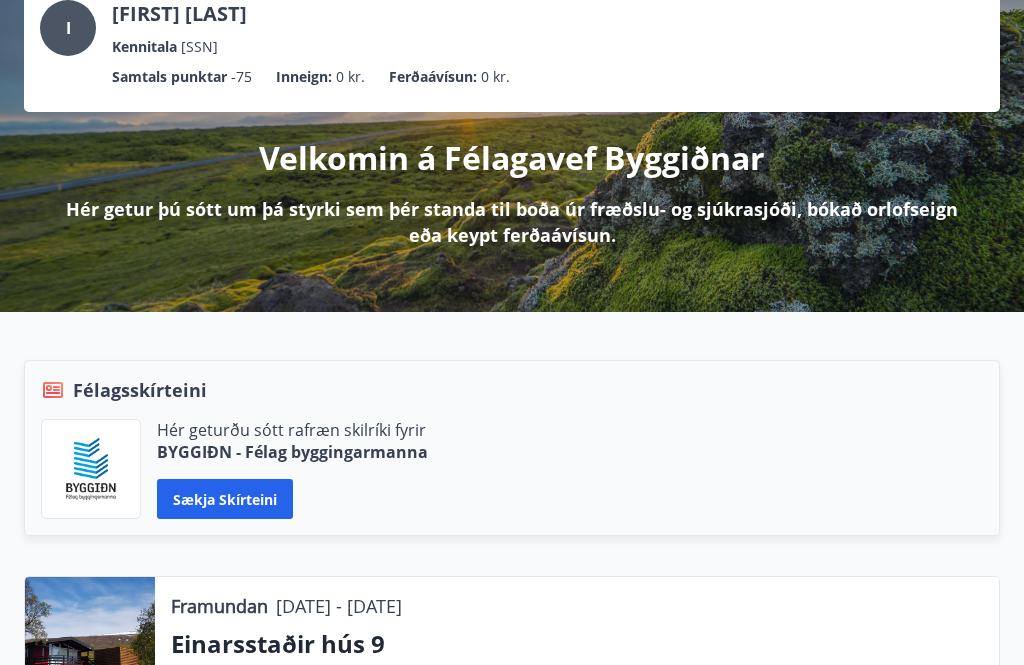 click on "Sækja samning" at bounding box center [227, 681] 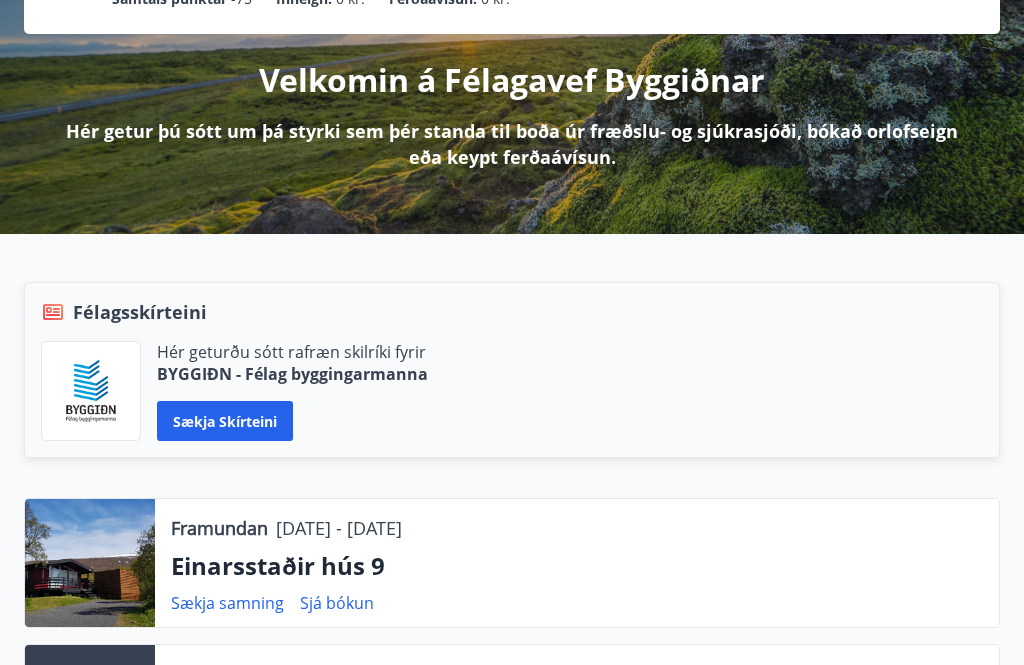 scroll, scrollTop: 216, scrollLeft: 0, axis: vertical 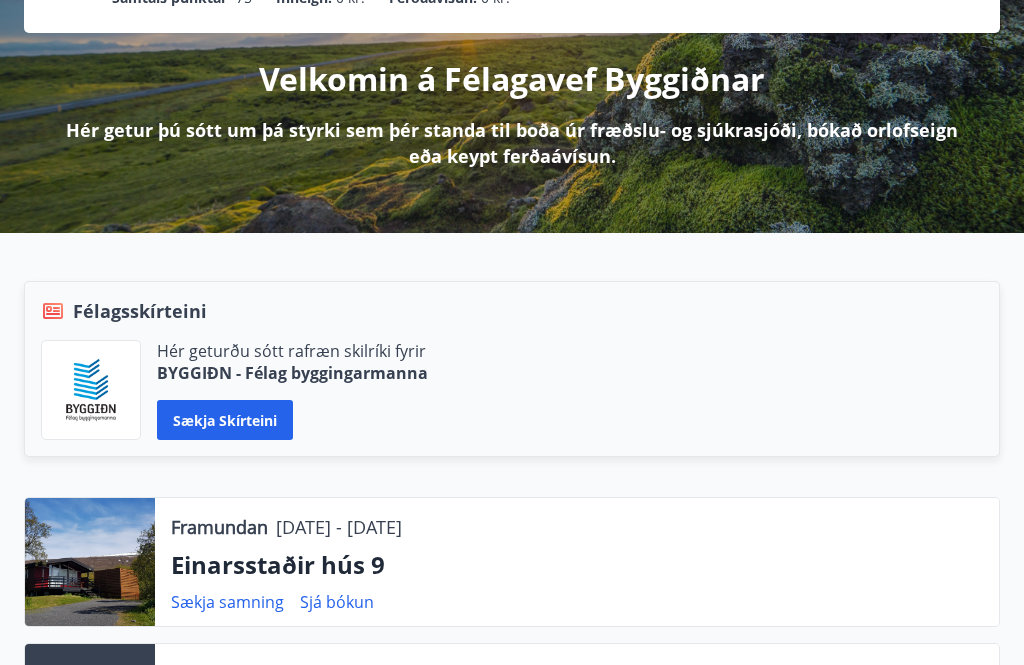 click on "Sækja samning" at bounding box center (227, 602) 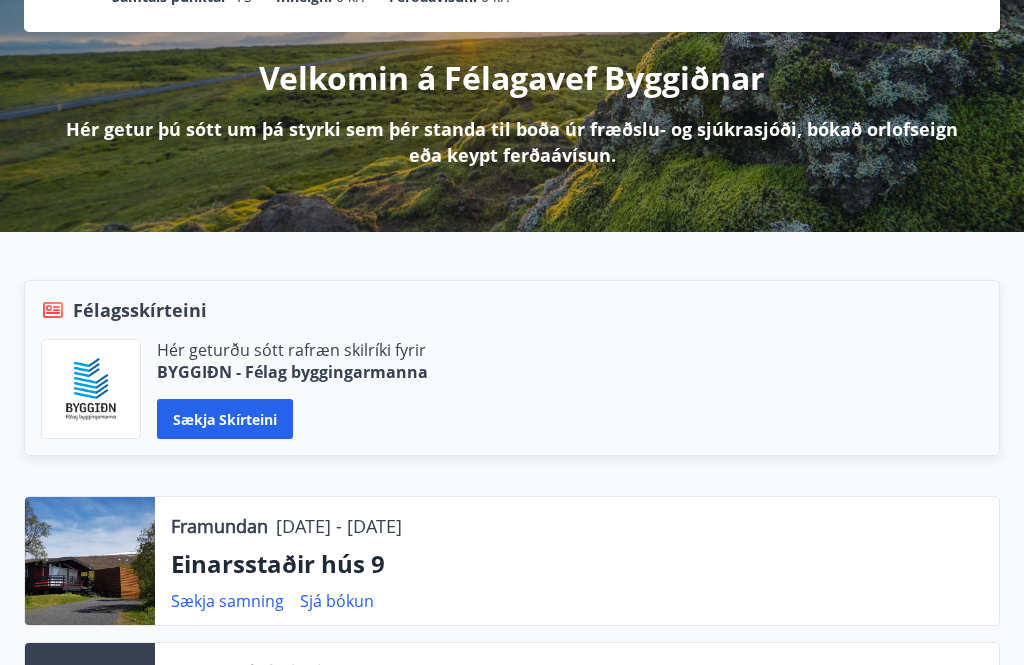 click on "Sækja samning" at bounding box center [227, 601] 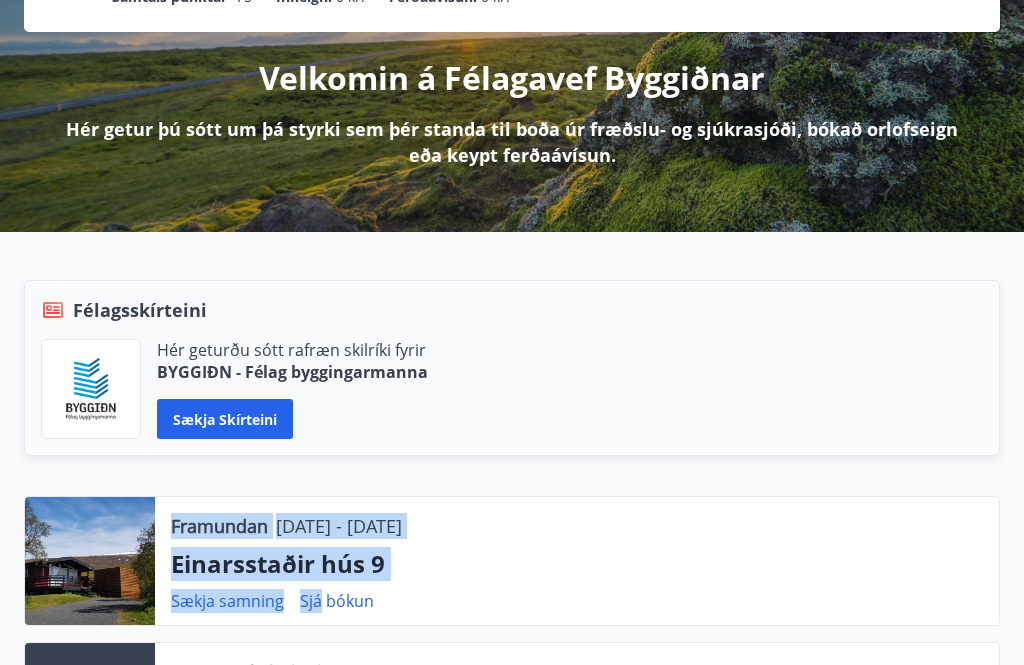 click on "Framundan 08.08.2025 - 15.08.2025 Einarsstaðir hús 9 Sækja samning Sjá bókun" at bounding box center [577, 561] 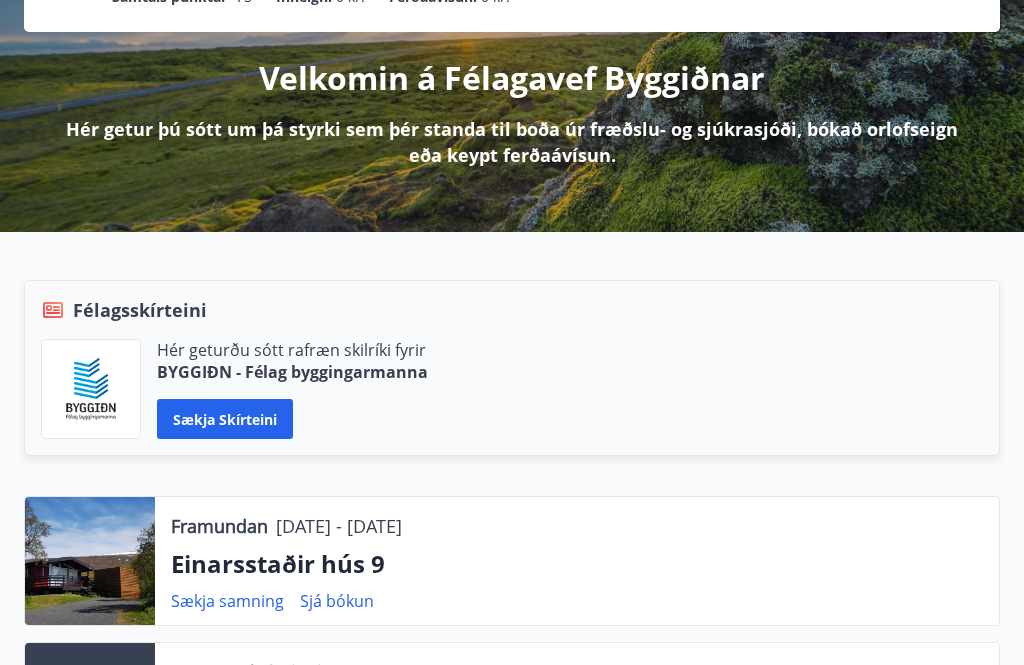 click on "Sækja samning" at bounding box center [227, 601] 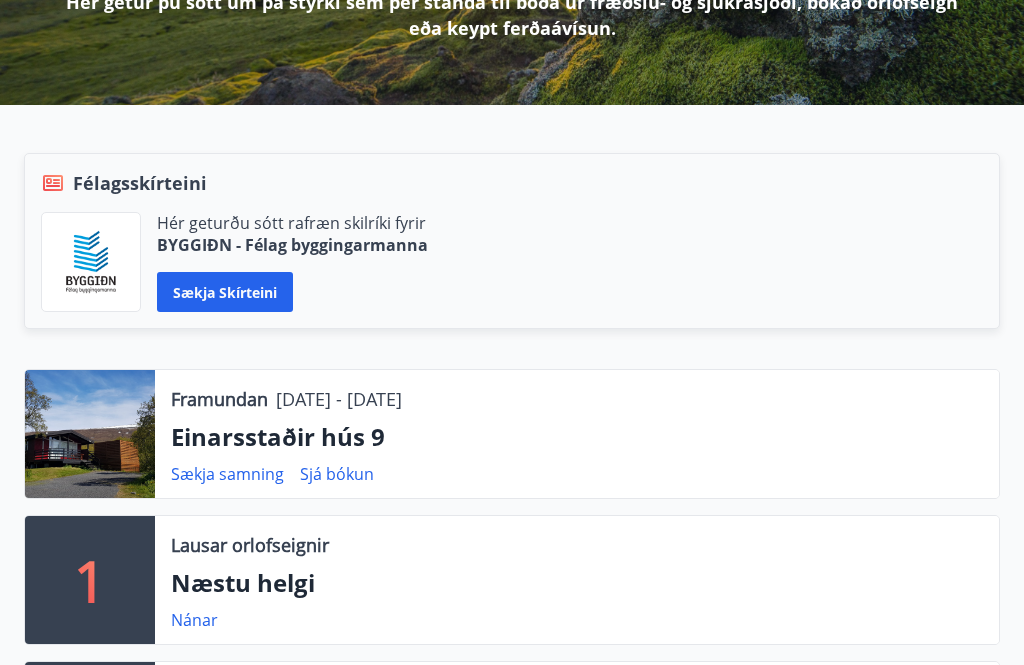 scroll, scrollTop: 345, scrollLeft: 0, axis: vertical 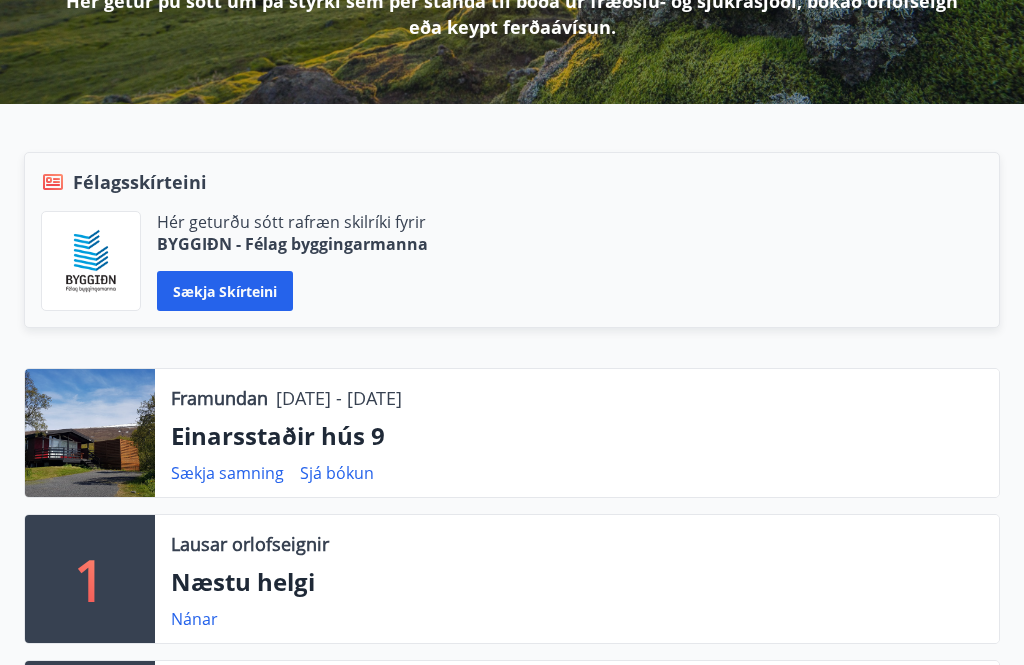 click on "Sækja samning" at bounding box center [227, 473] 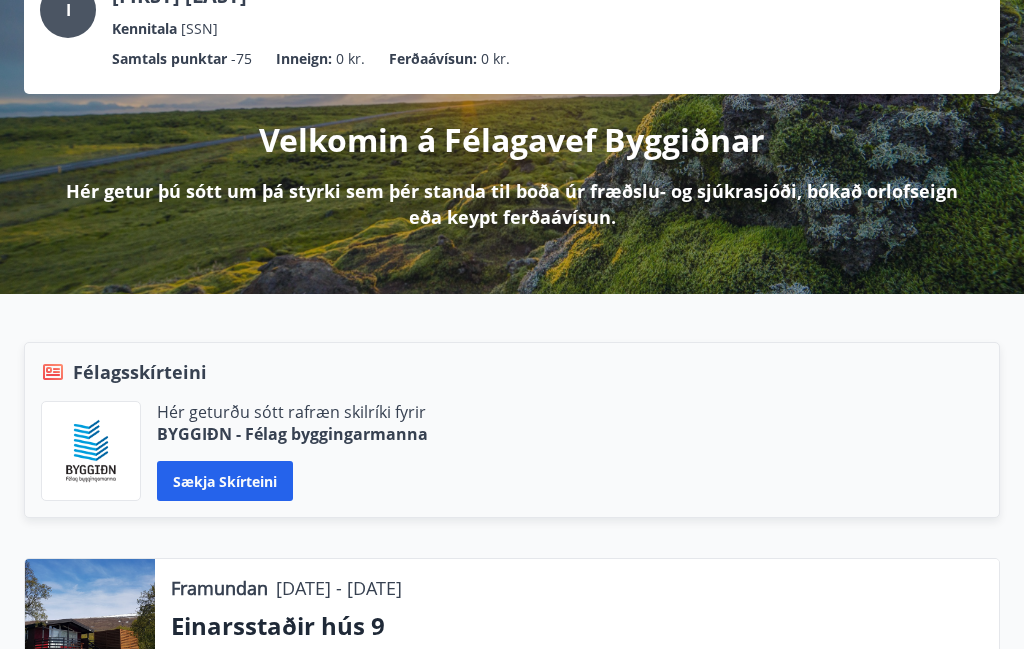 scroll, scrollTop: 0, scrollLeft: 0, axis: both 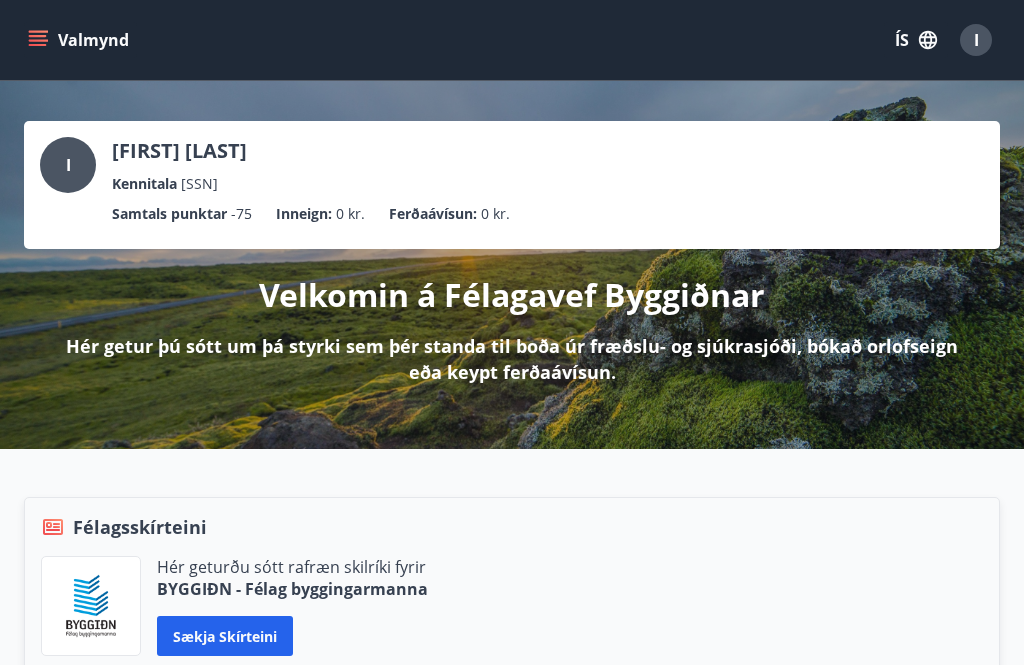 click at bounding box center [40, 32] 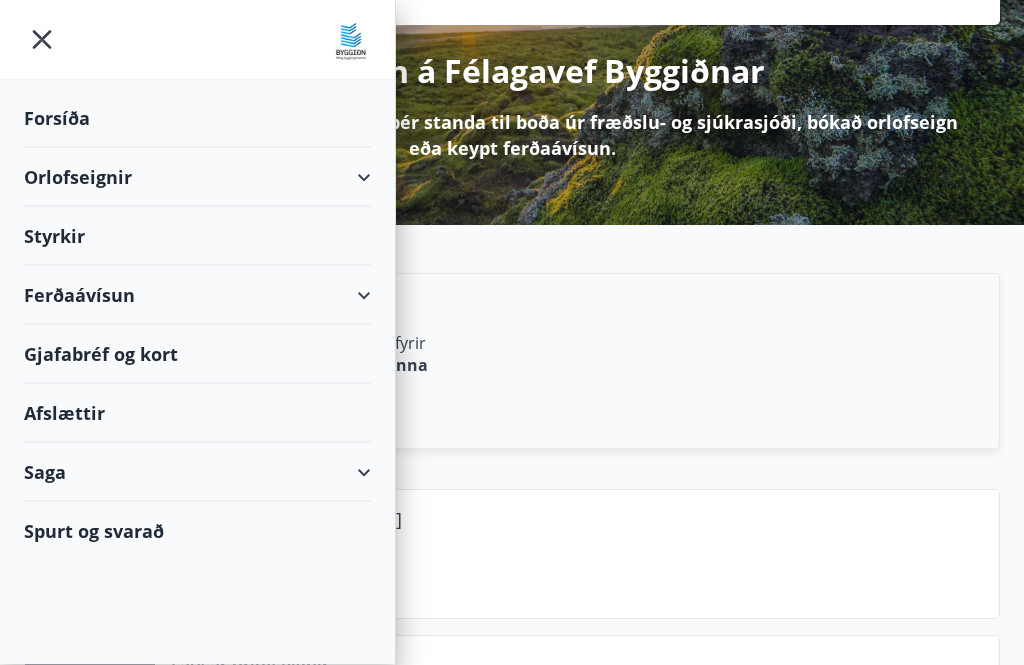 scroll, scrollTop: 231, scrollLeft: 0, axis: vertical 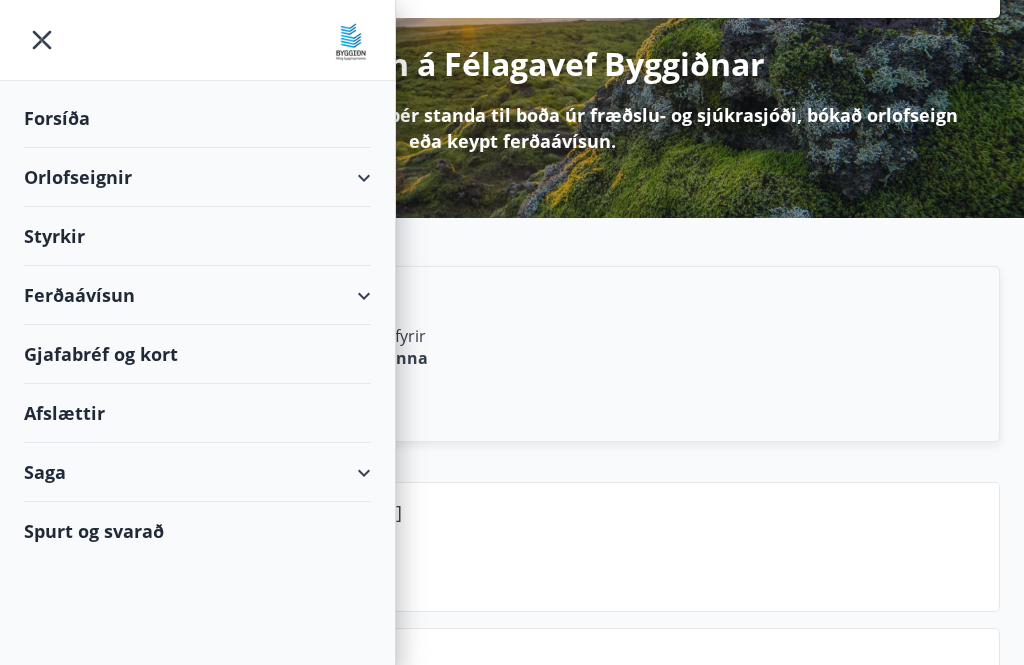 click on "Framundan [DATE] - [DATE] [STREET] hús 9 Sækja samning Sjá bókun" at bounding box center [577, 547] 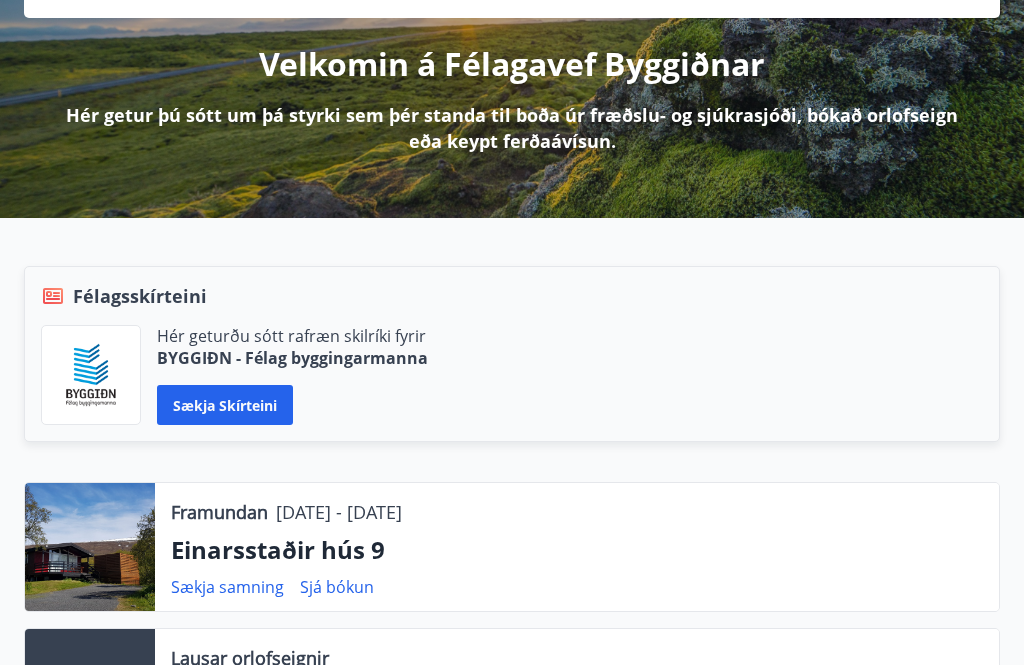 click on "Sækja samning" at bounding box center (227, 587) 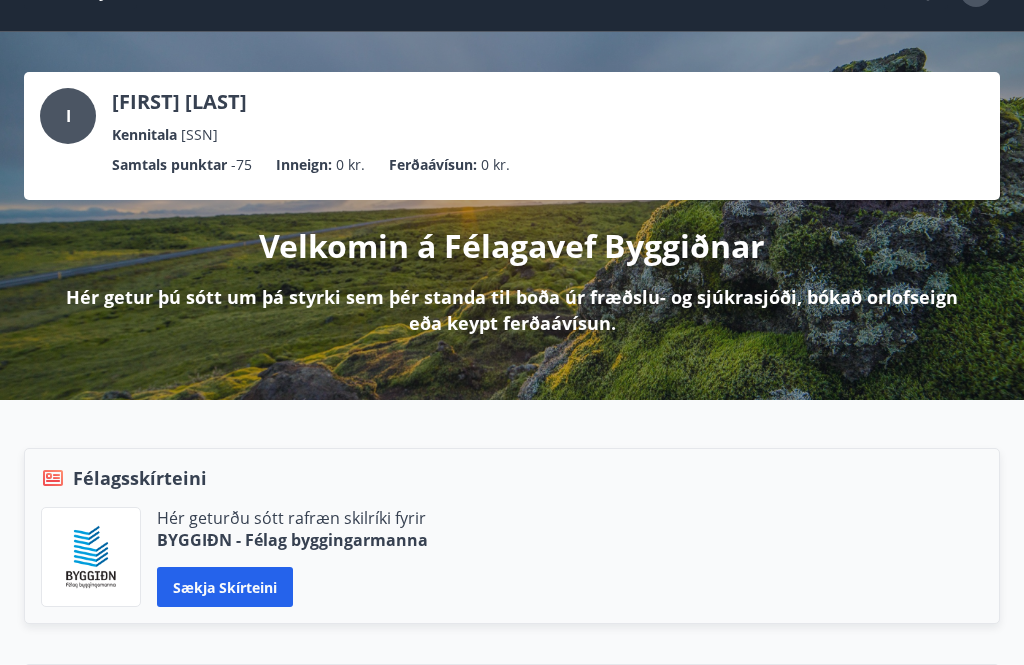 scroll, scrollTop: 0, scrollLeft: 0, axis: both 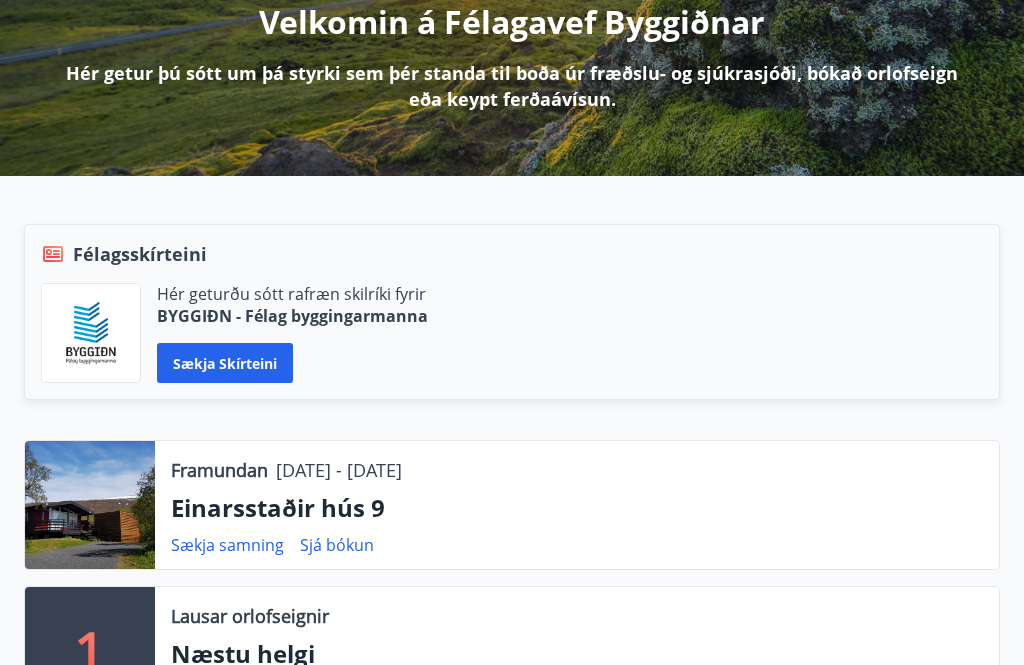 click on "Sækja samning" at bounding box center [227, 545] 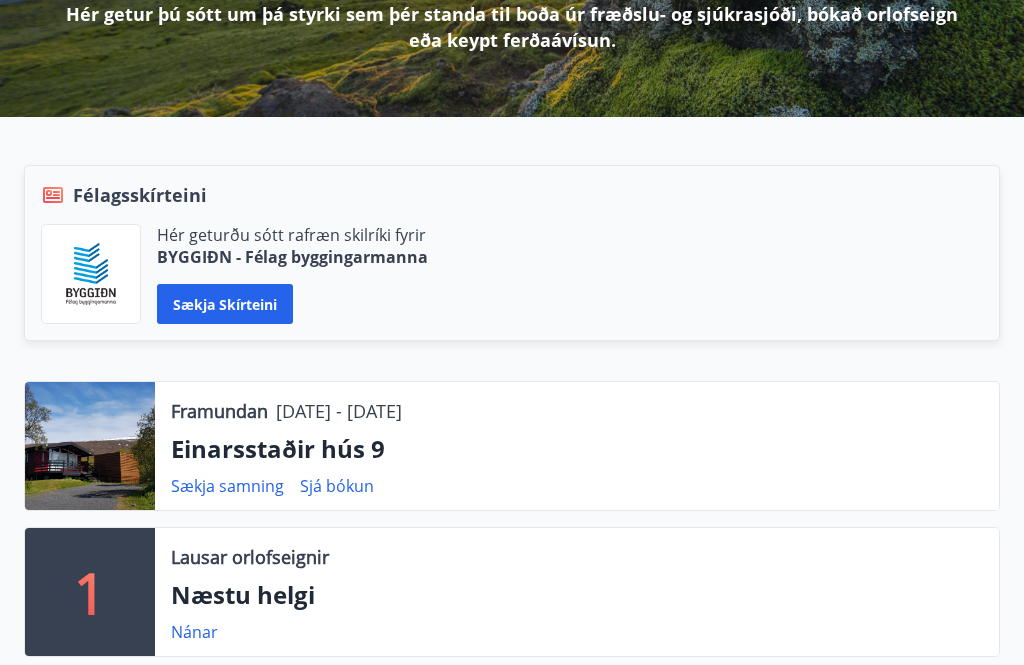 scroll, scrollTop: 335, scrollLeft: 0, axis: vertical 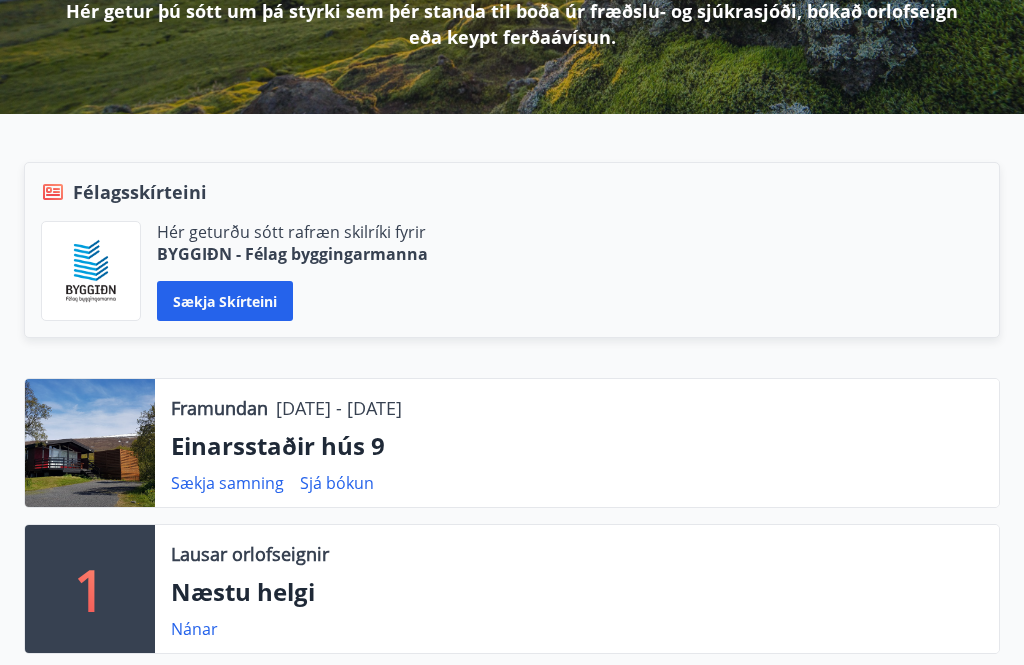 click on "Sækja samning" at bounding box center [227, 483] 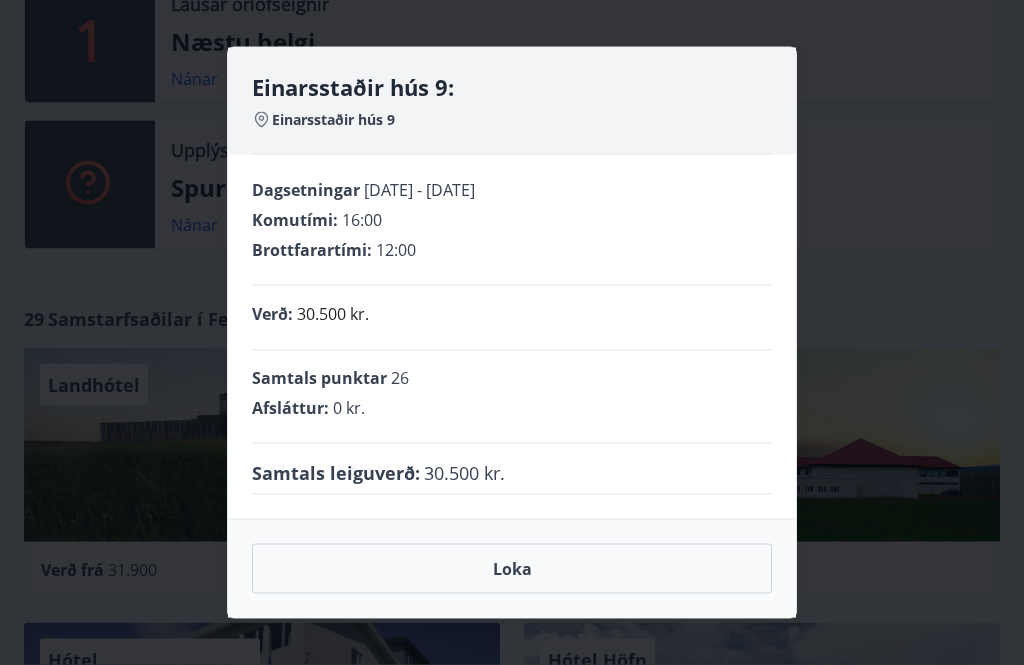 click on "Loka" at bounding box center (512, 569) 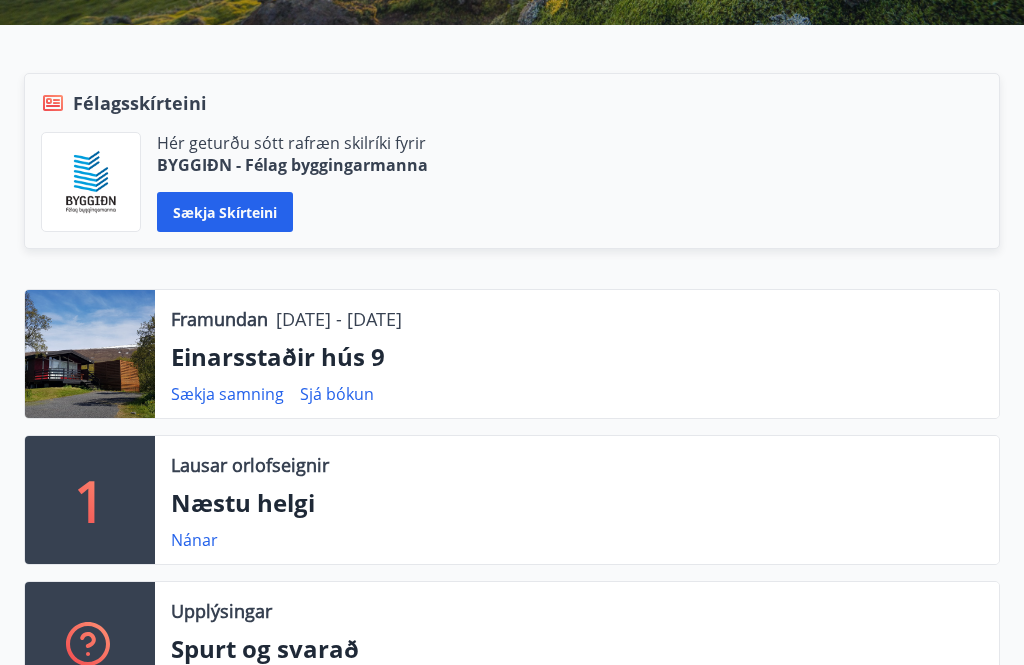 scroll, scrollTop: 422, scrollLeft: 0, axis: vertical 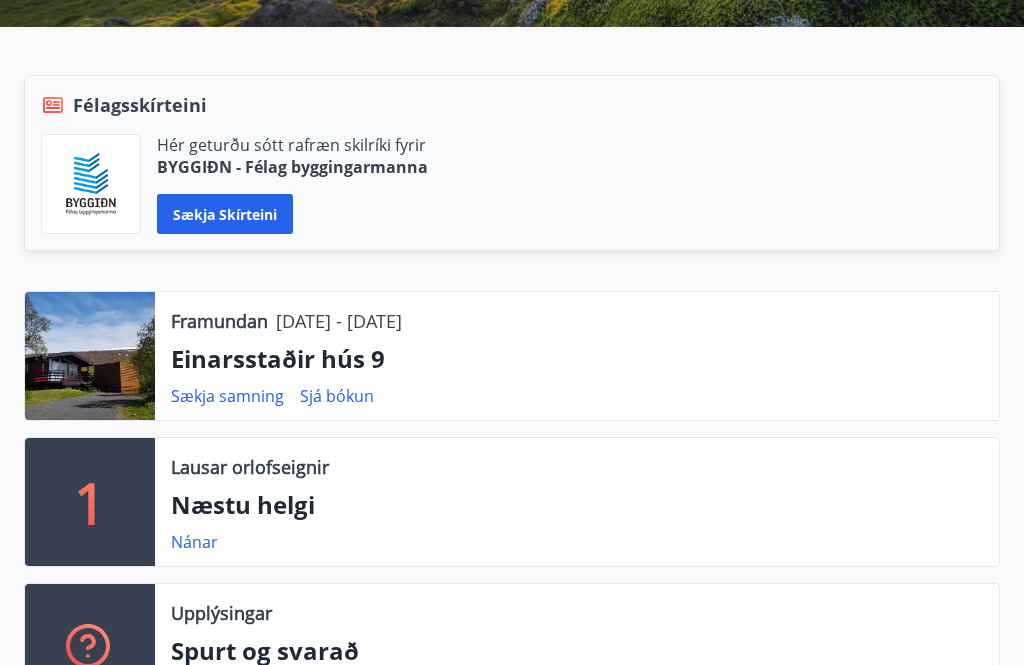 click on "Sækja samning" at bounding box center [227, 396] 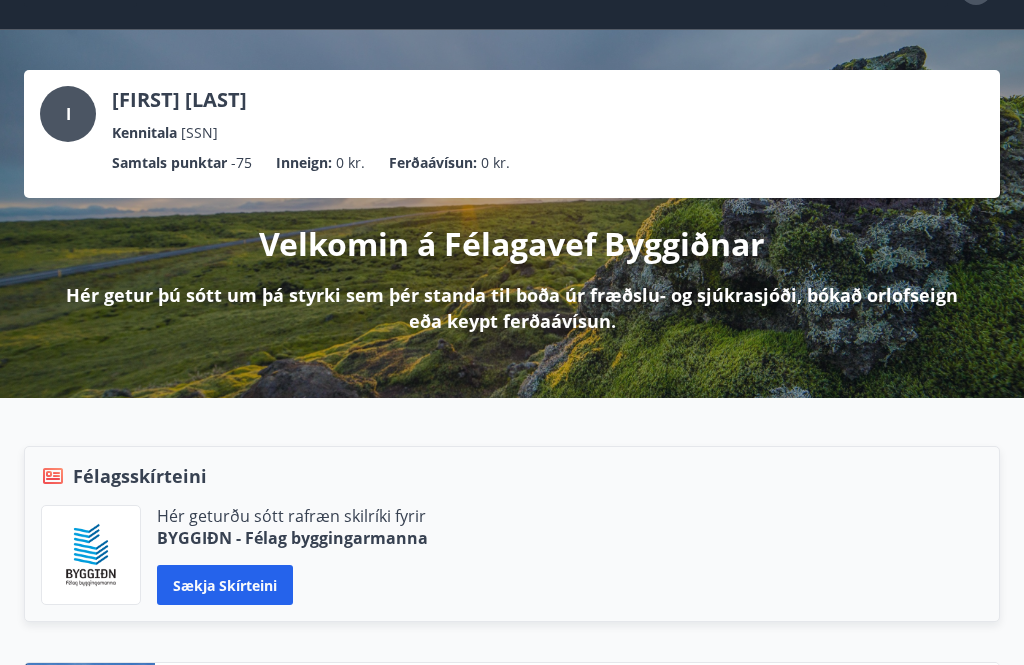 scroll, scrollTop: 0, scrollLeft: 0, axis: both 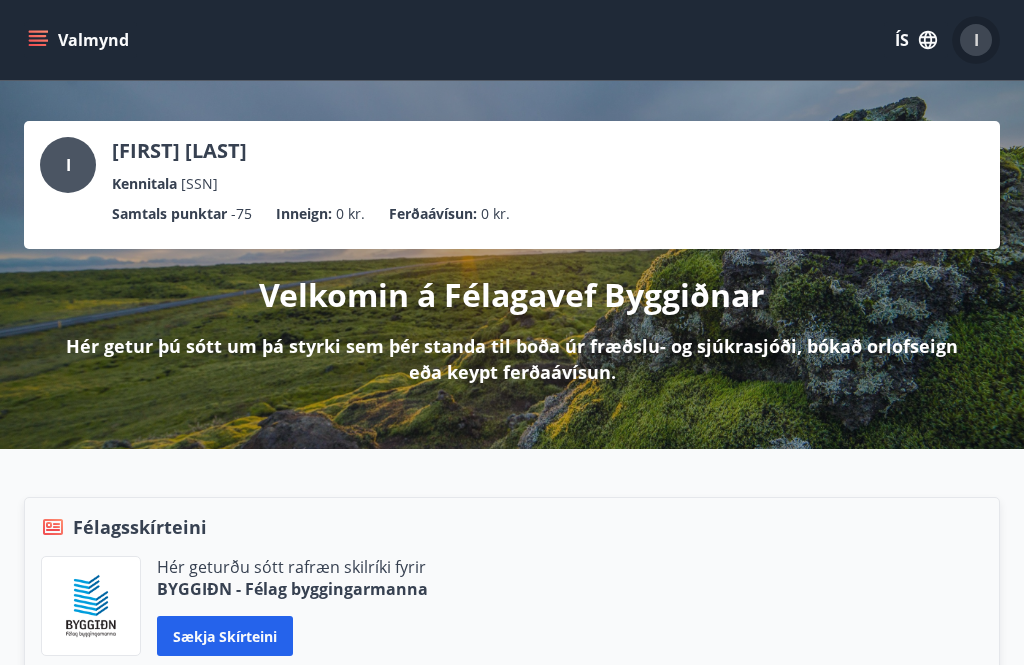 click on "I" at bounding box center (976, 40) 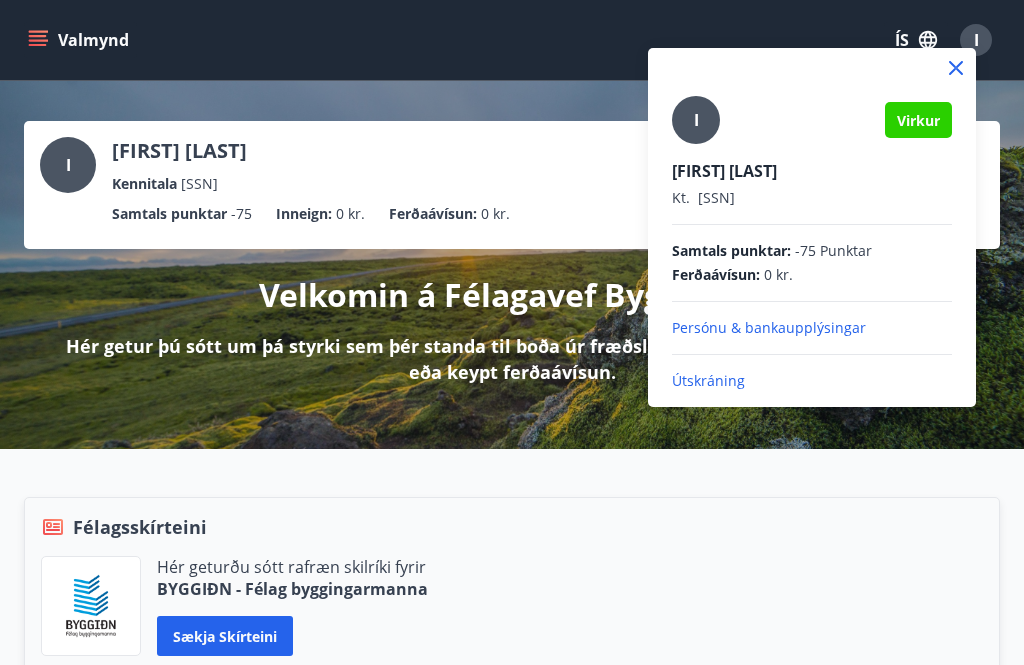 click on "Útskráning" at bounding box center [812, 328] 